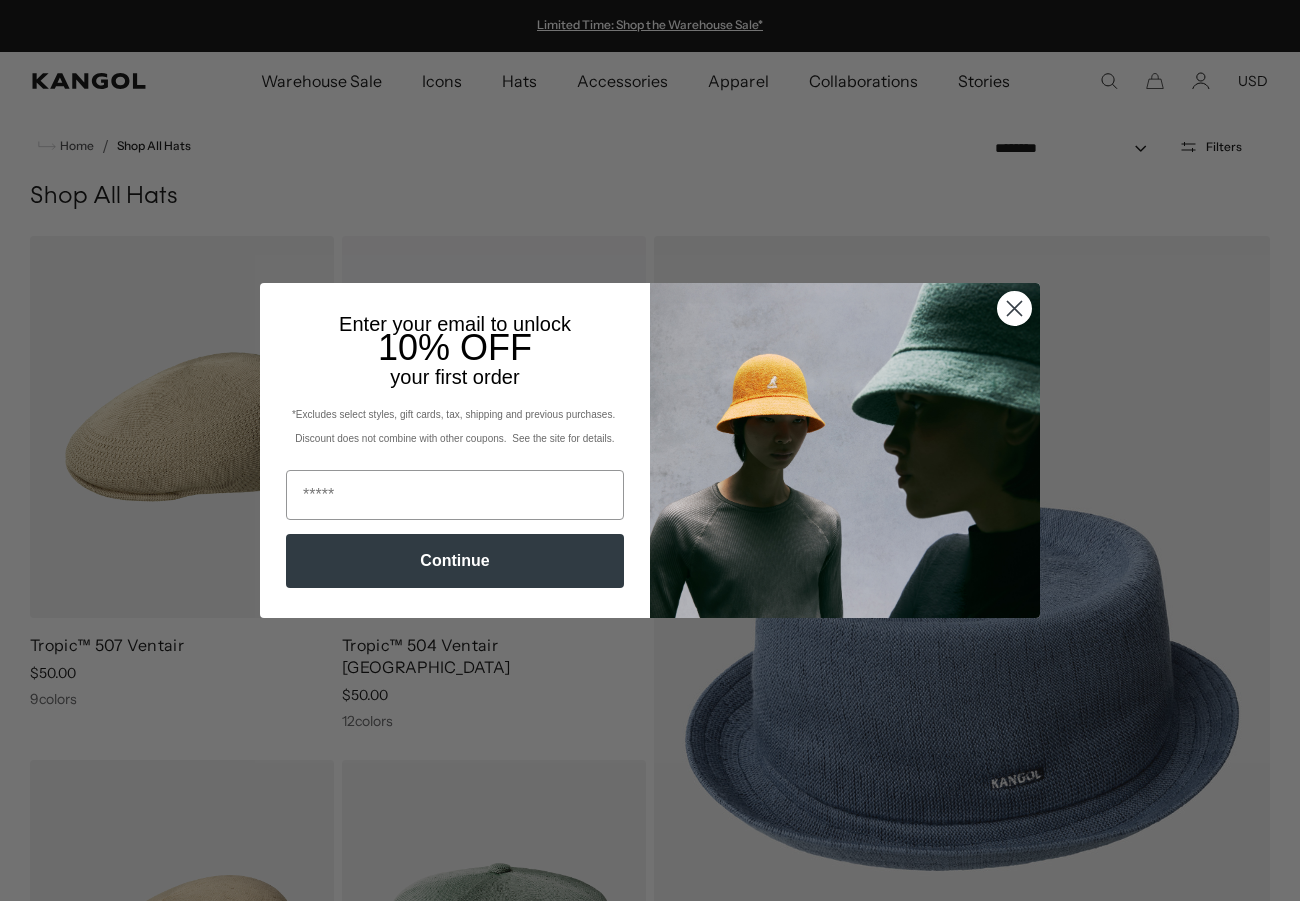 scroll, scrollTop: 0, scrollLeft: 0, axis: both 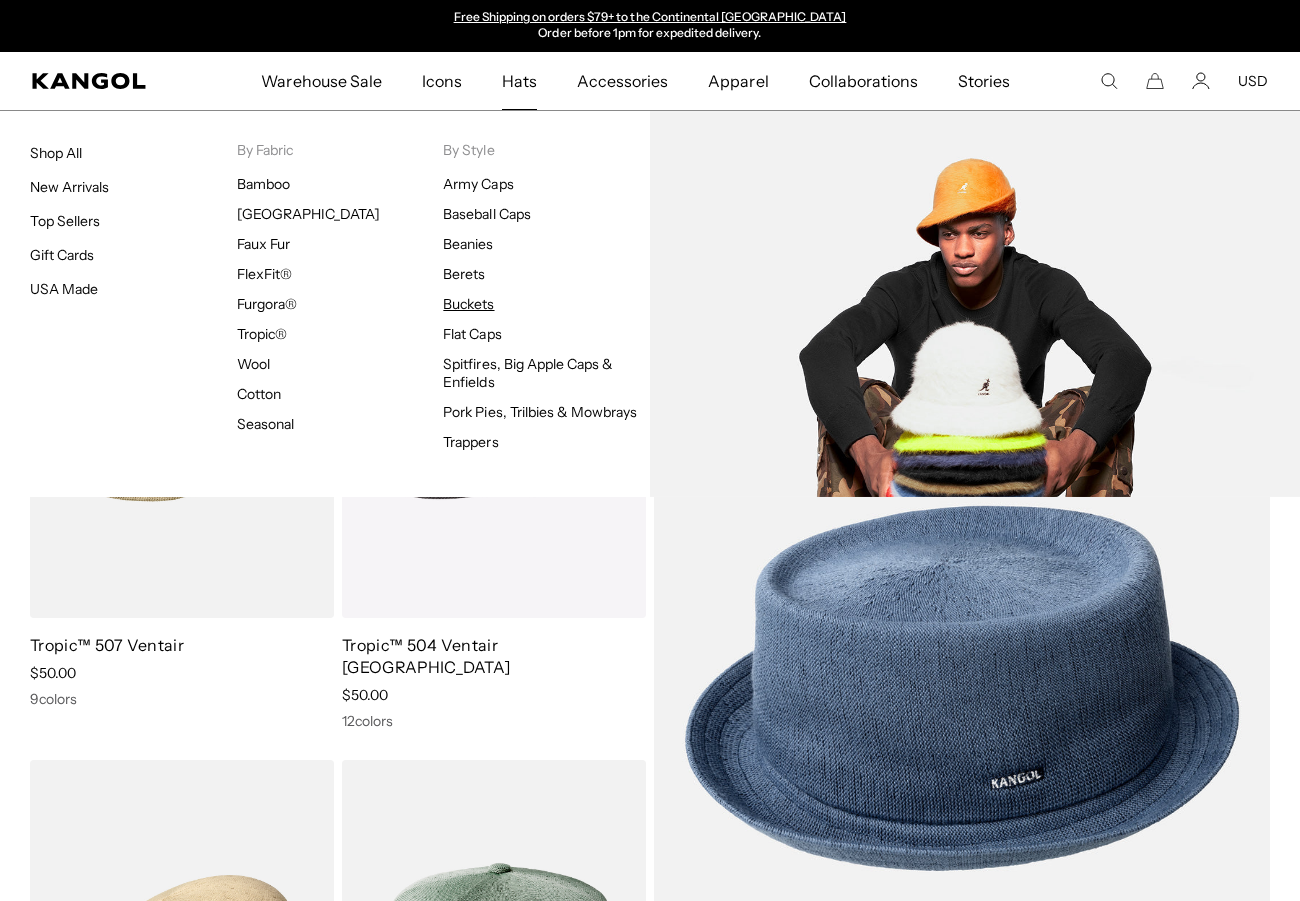 click on "Buckets" at bounding box center [468, 304] 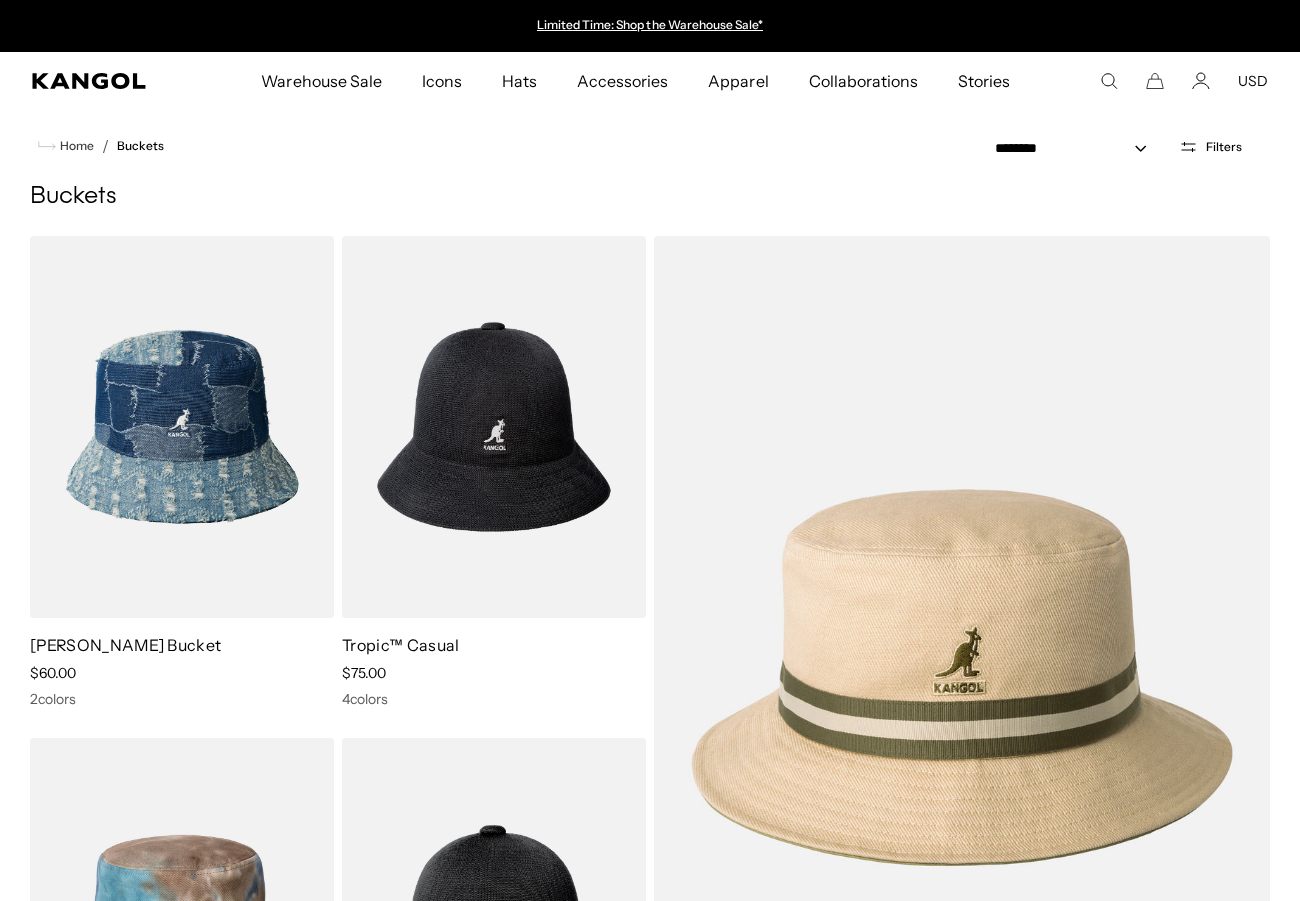 scroll, scrollTop: 0, scrollLeft: 0, axis: both 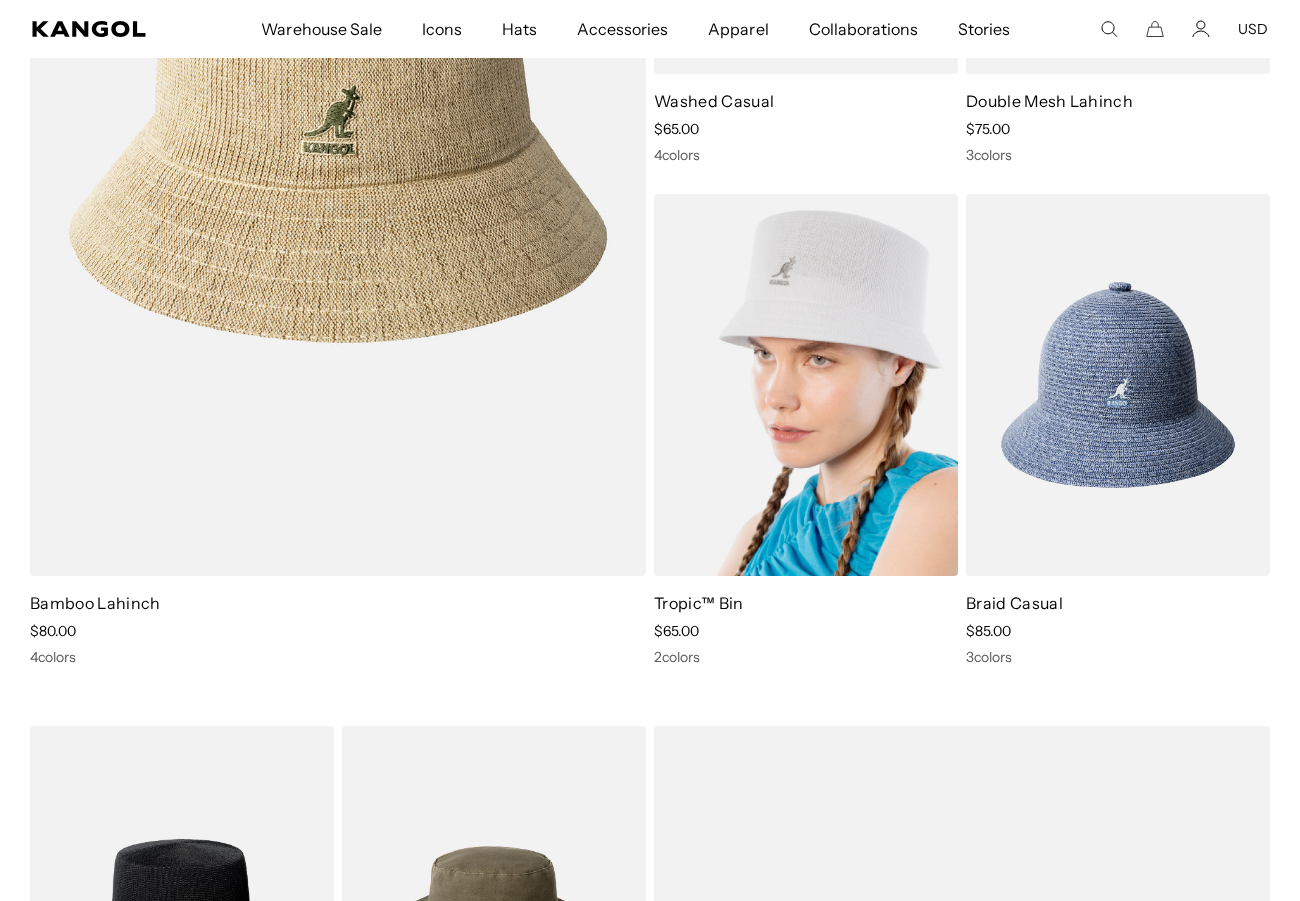 click at bounding box center (806, 385) 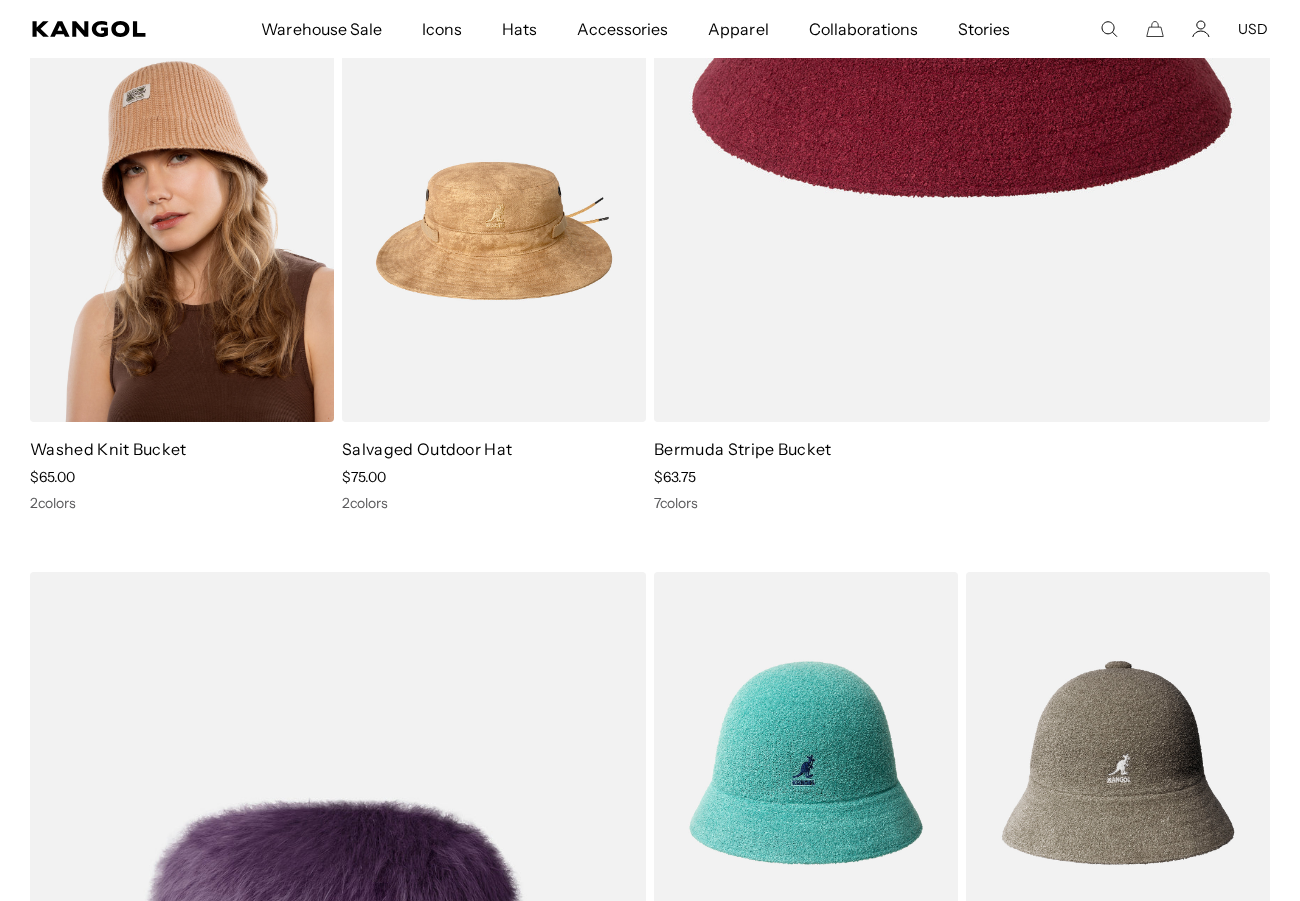 scroll, scrollTop: 3023, scrollLeft: 0, axis: vertical 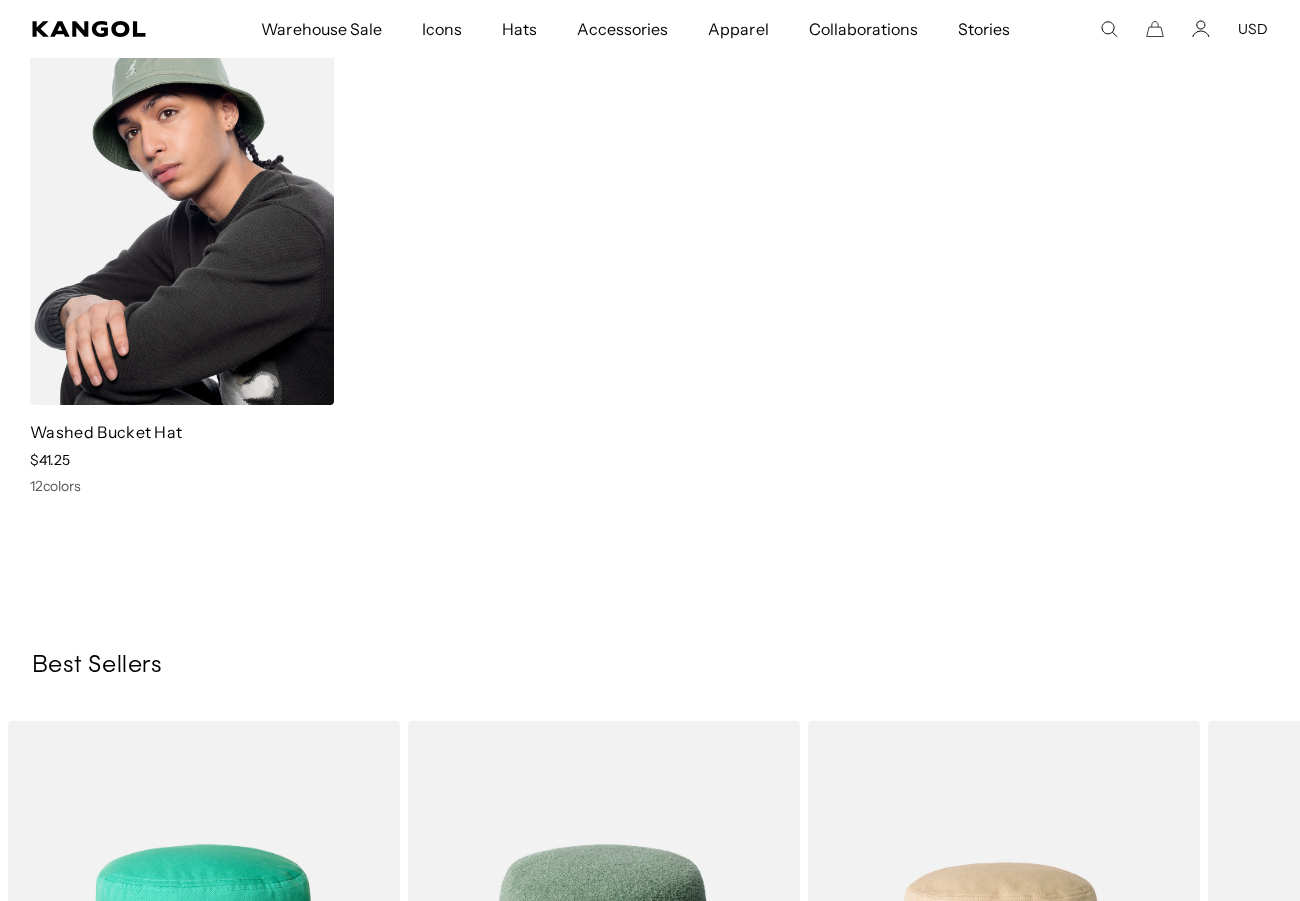 click at bounding box center [182, 215] 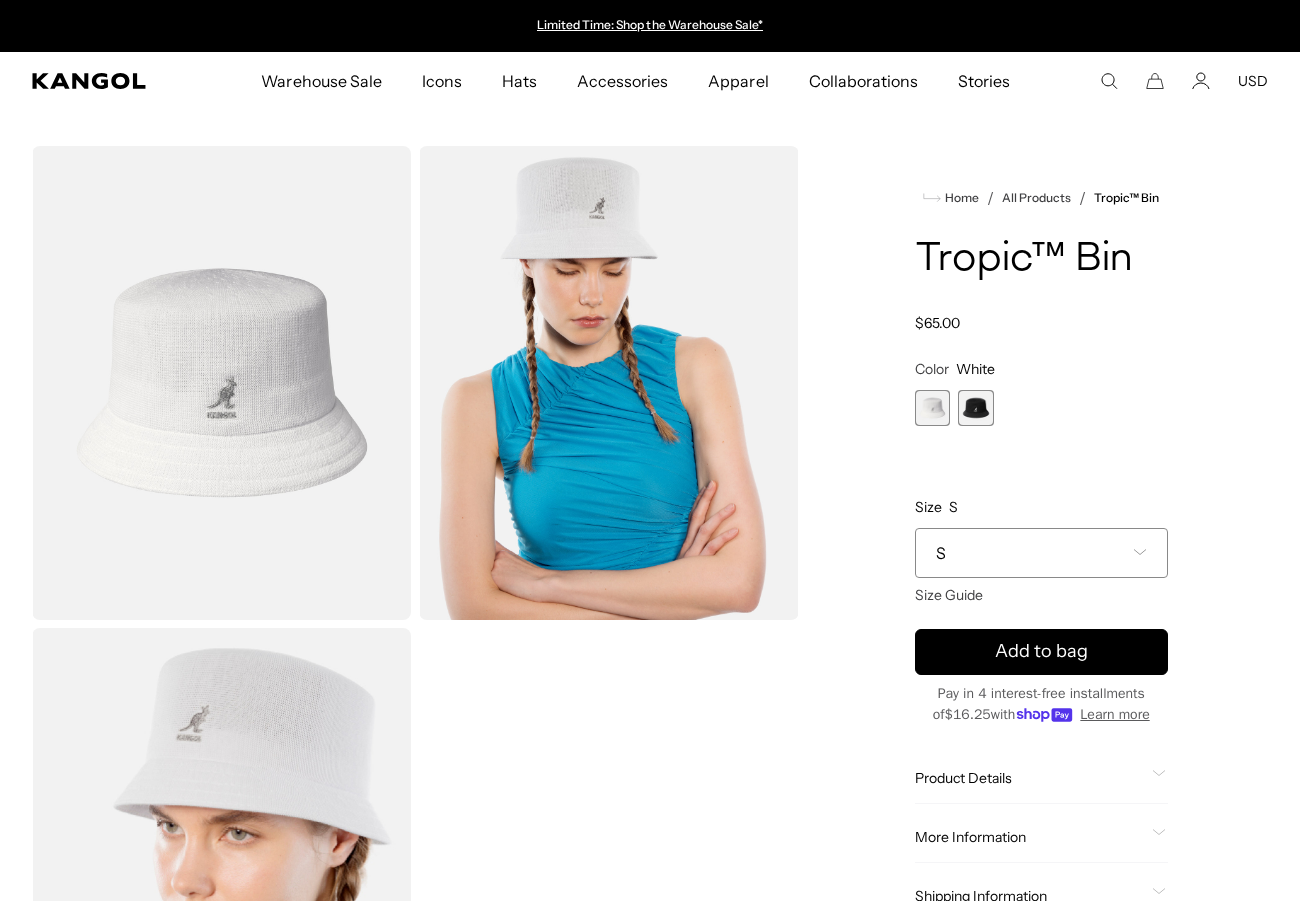 scroll, scrollTop: 0, scrollLeft: 0, axis: both 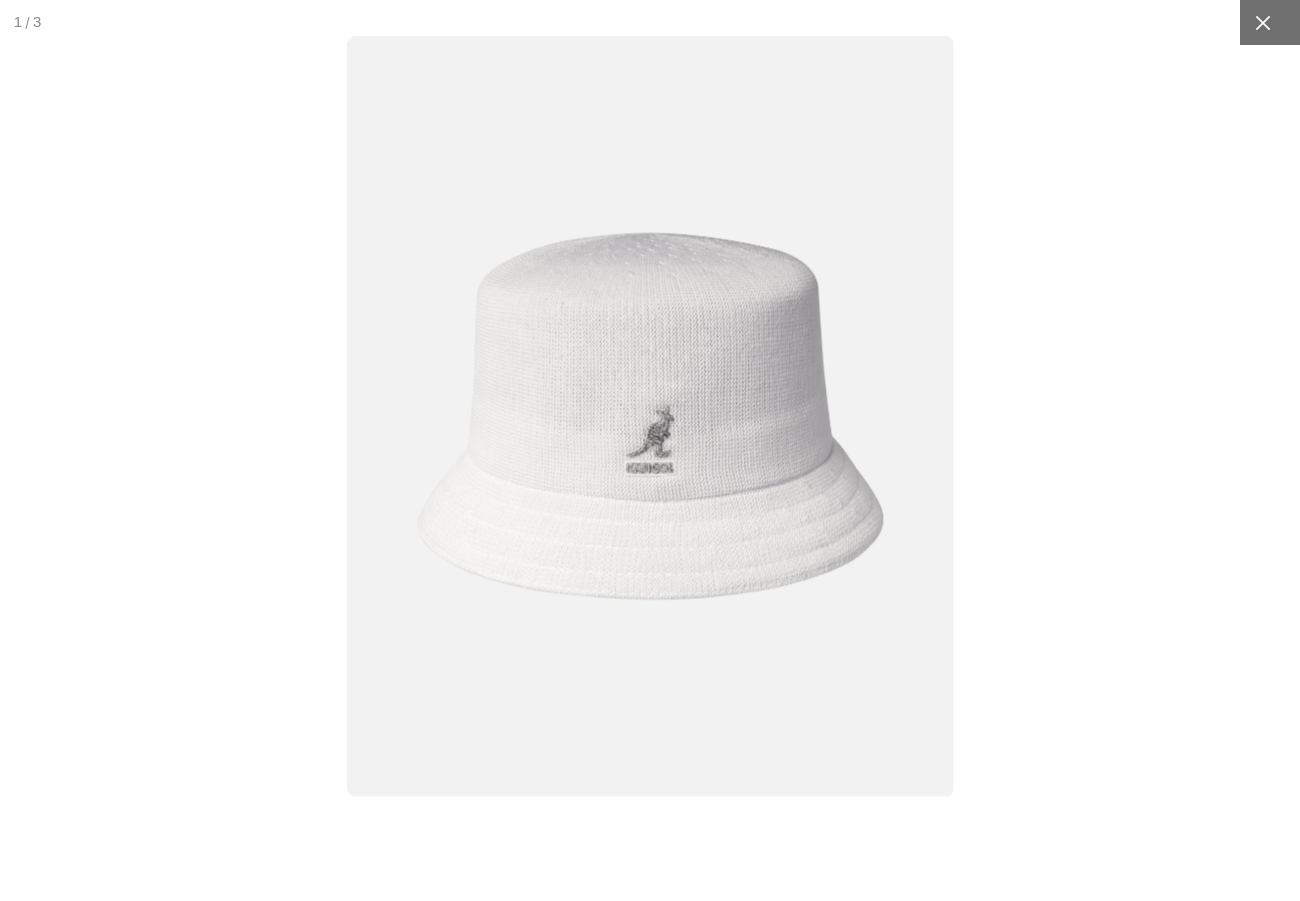 click 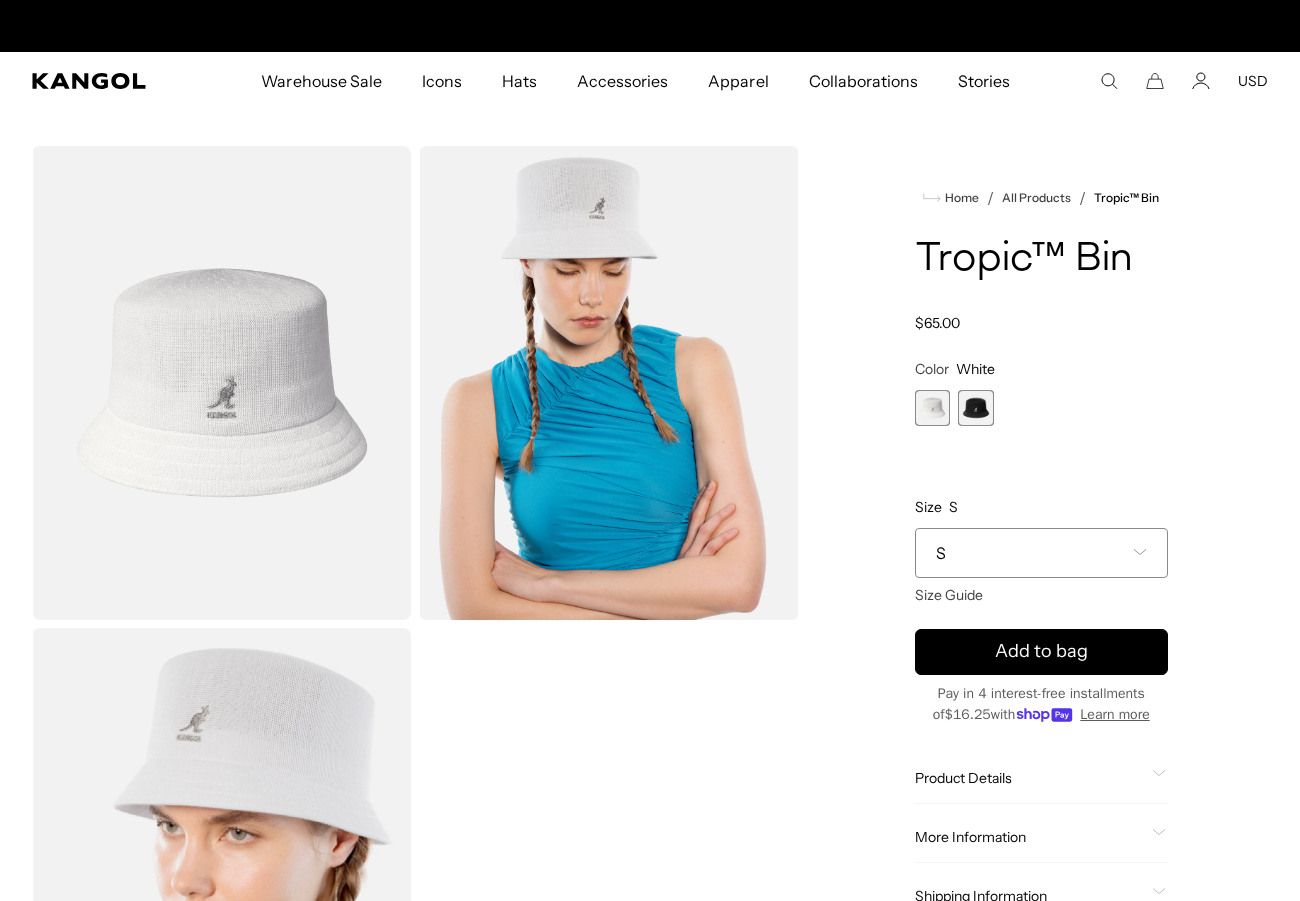 scroll, scrollTop: 0, scrollLeft: 0, axis: both 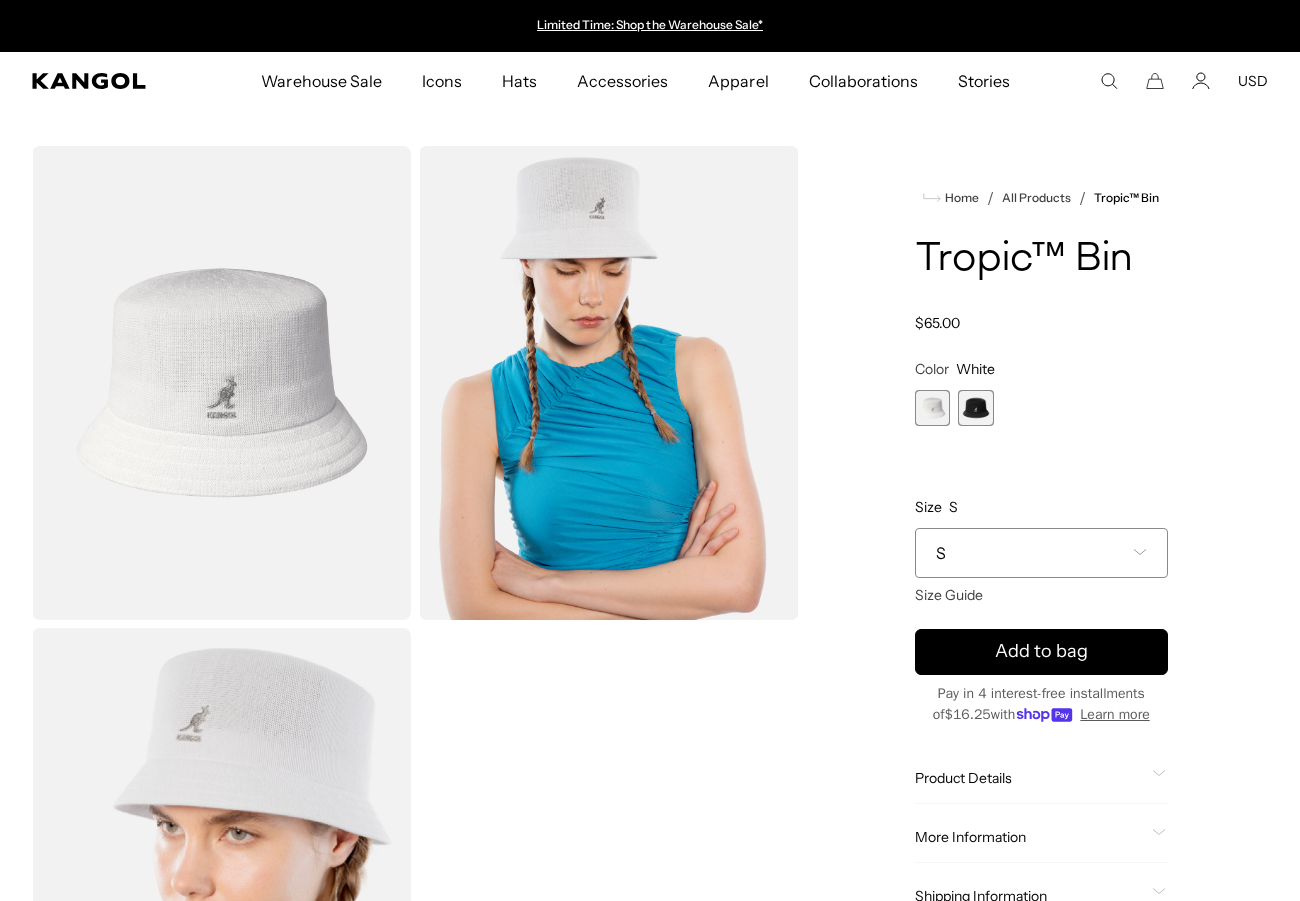 click on "S" at bounding box center (1042, 553) 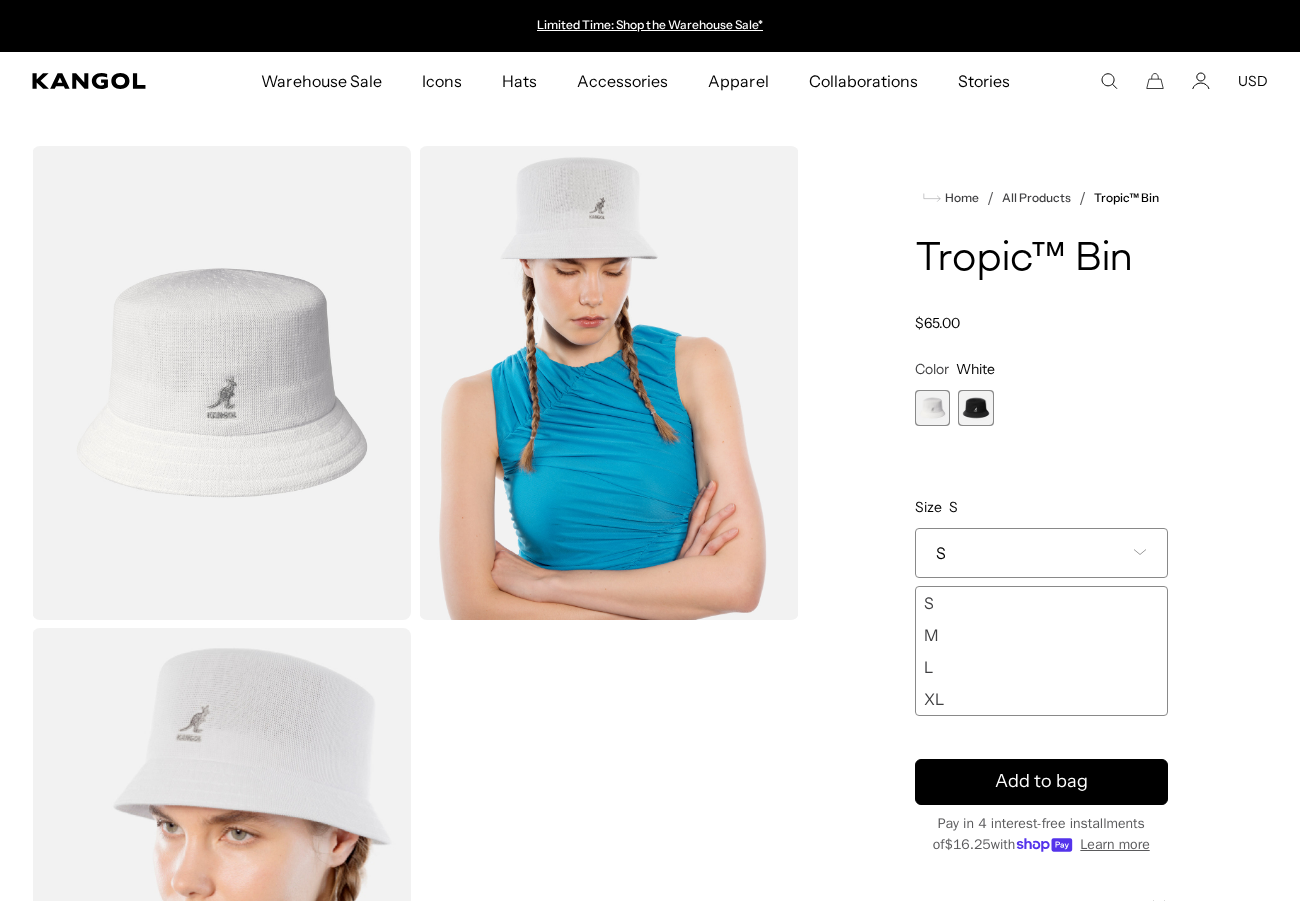 click at bounding box center [415, 624] 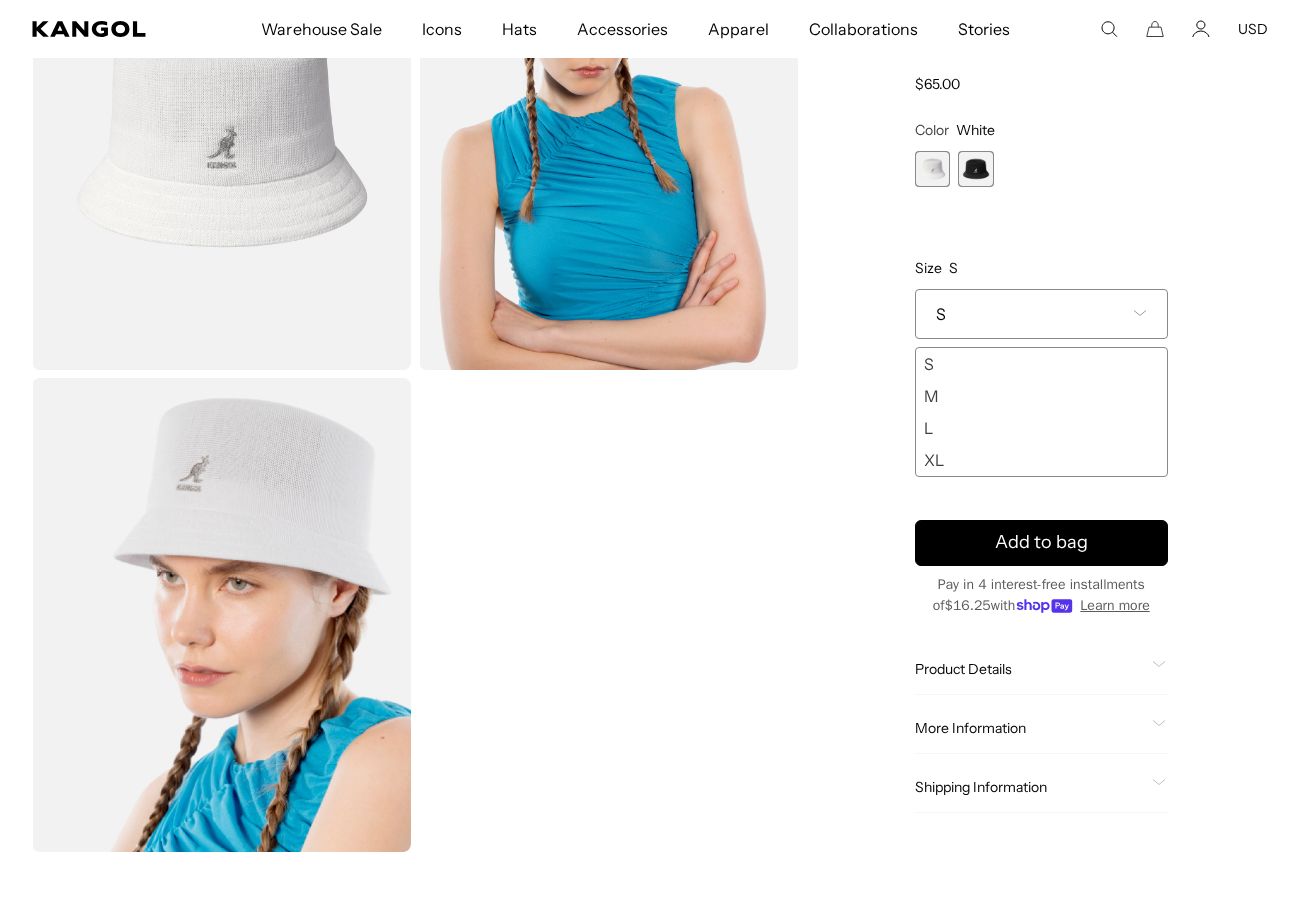 scroll, scrollTop: 606, scrollLeft: 0, axis: vertical 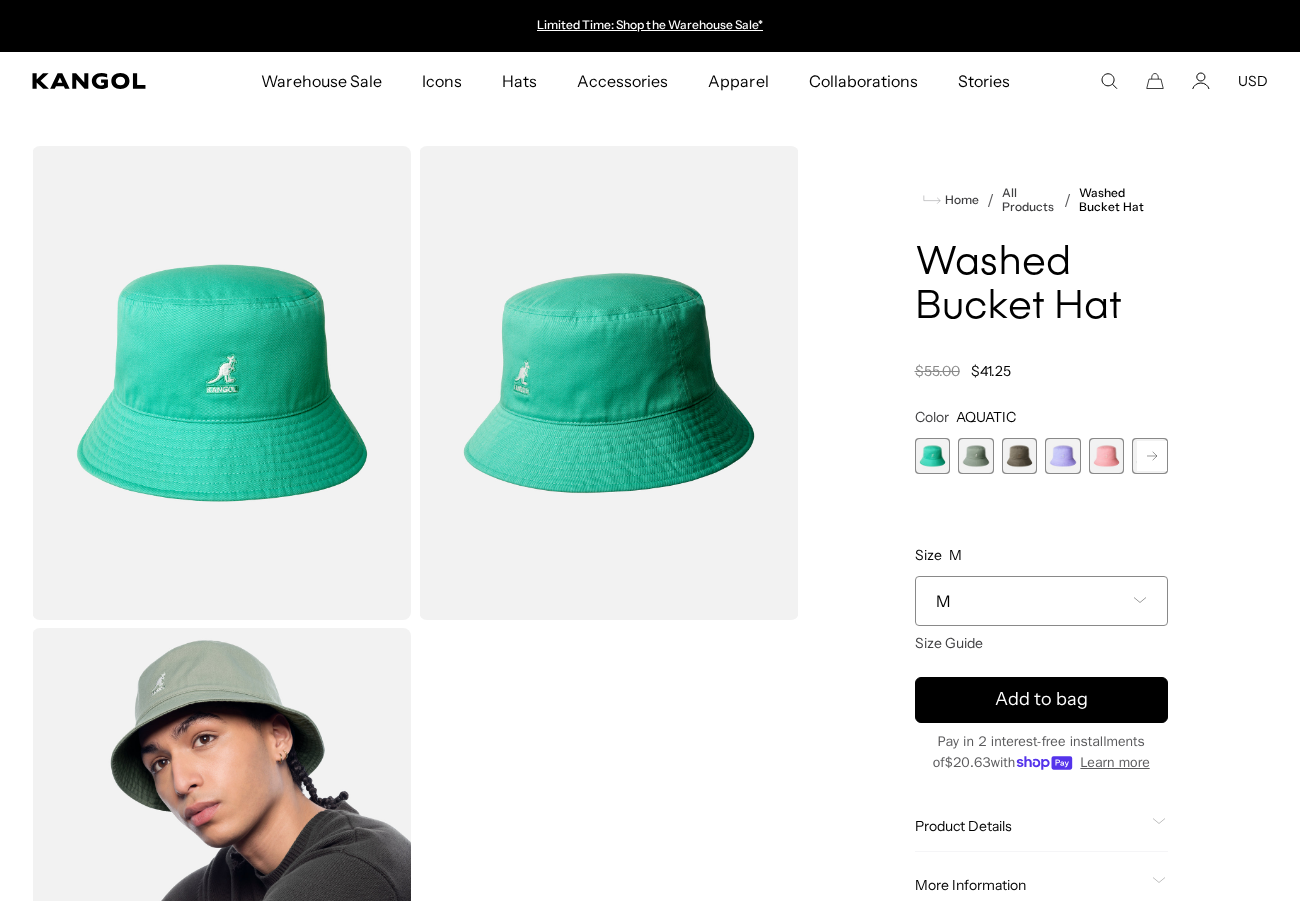 click 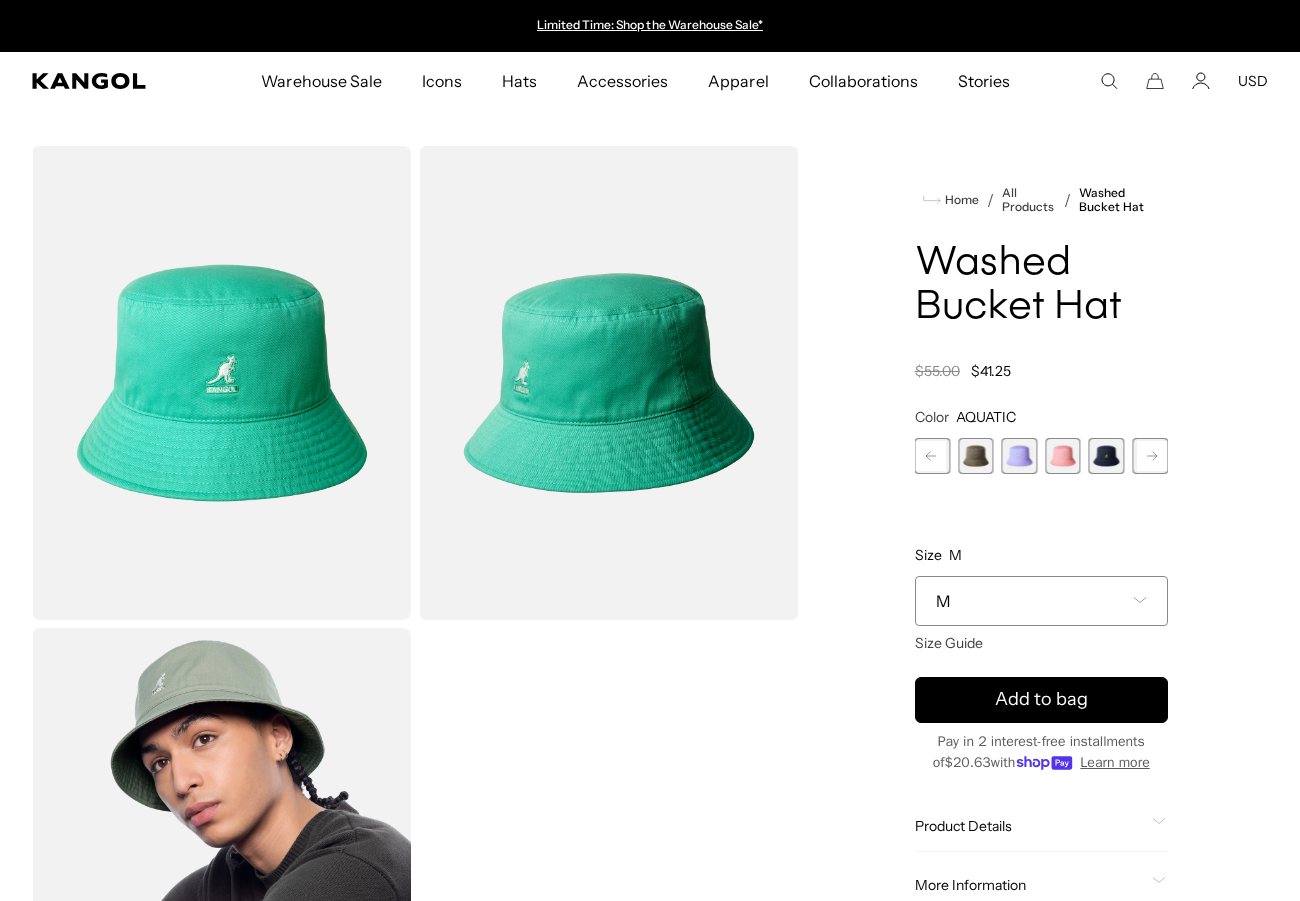 click 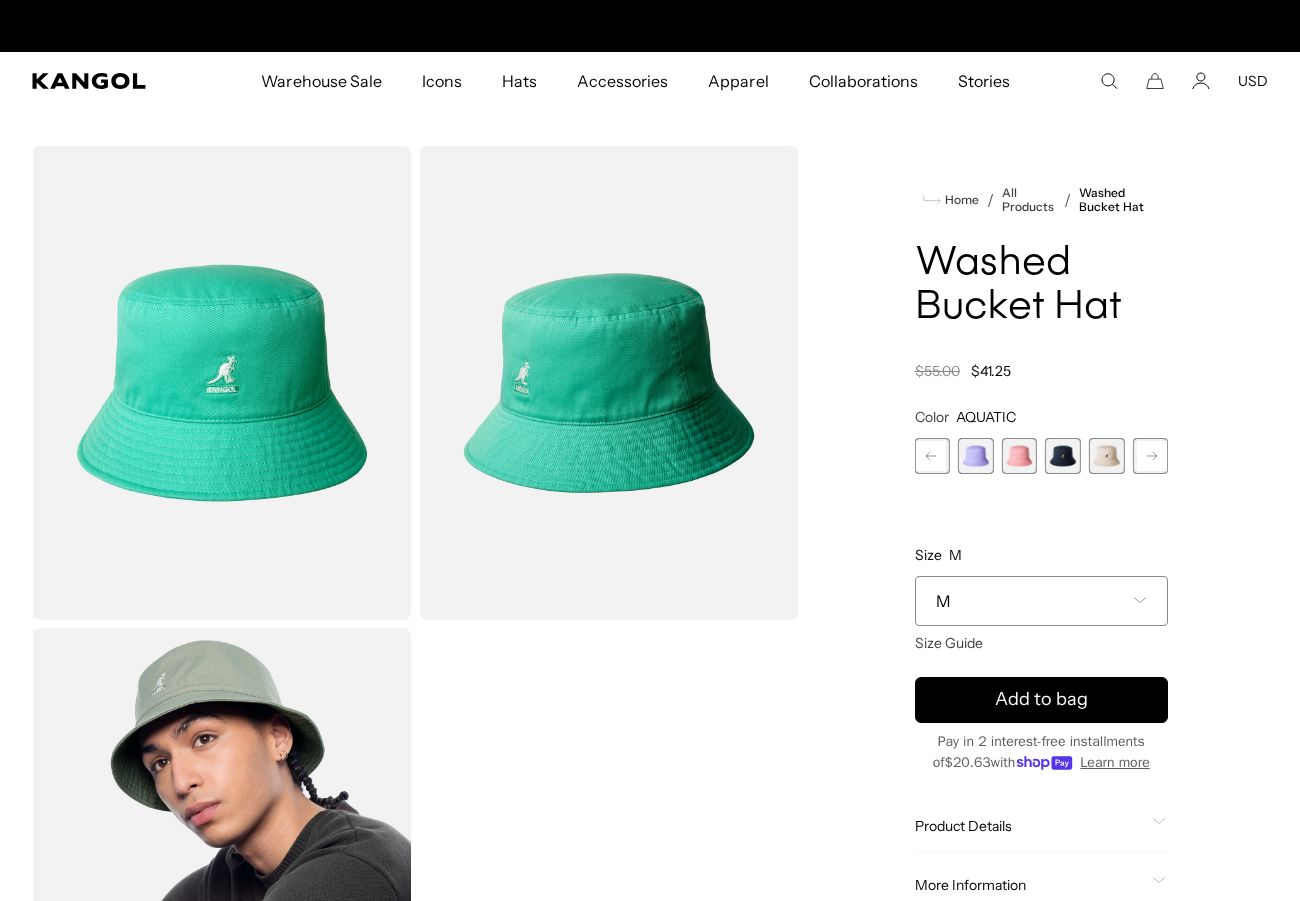 scroll, scrollTop: 0, scrollLeft: 412, axis: horizontal 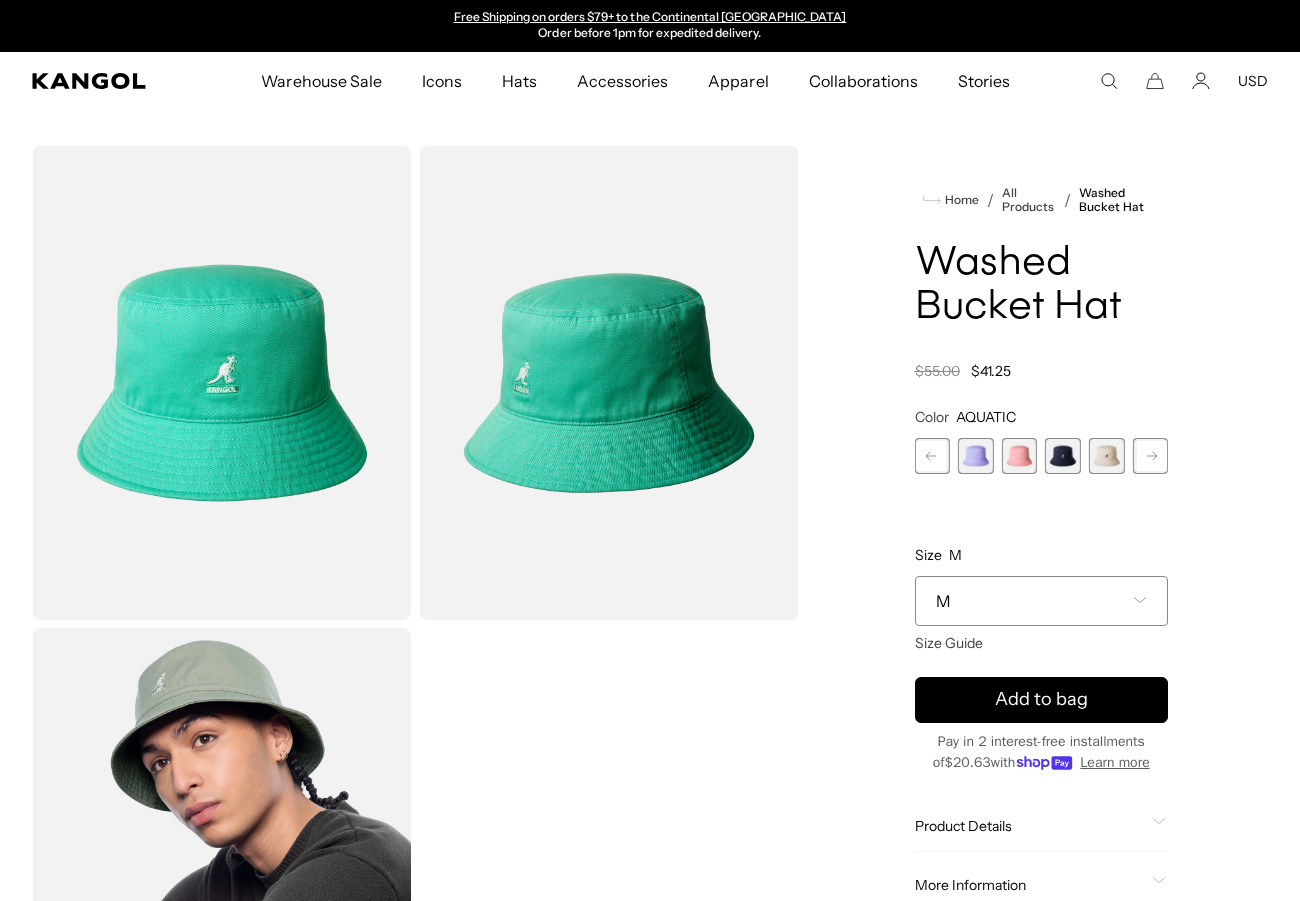 click 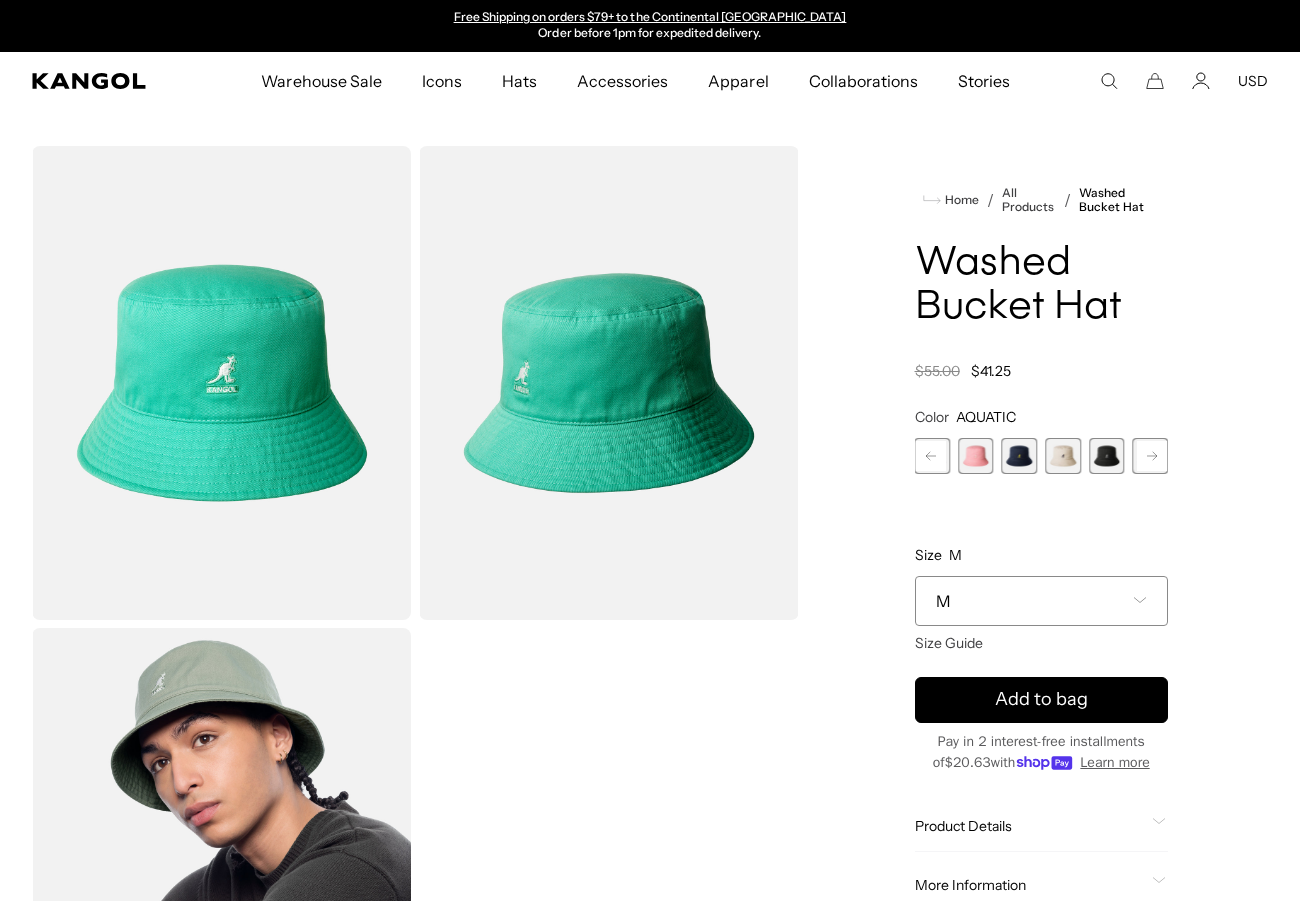 click at bounding box center [1063, 456] 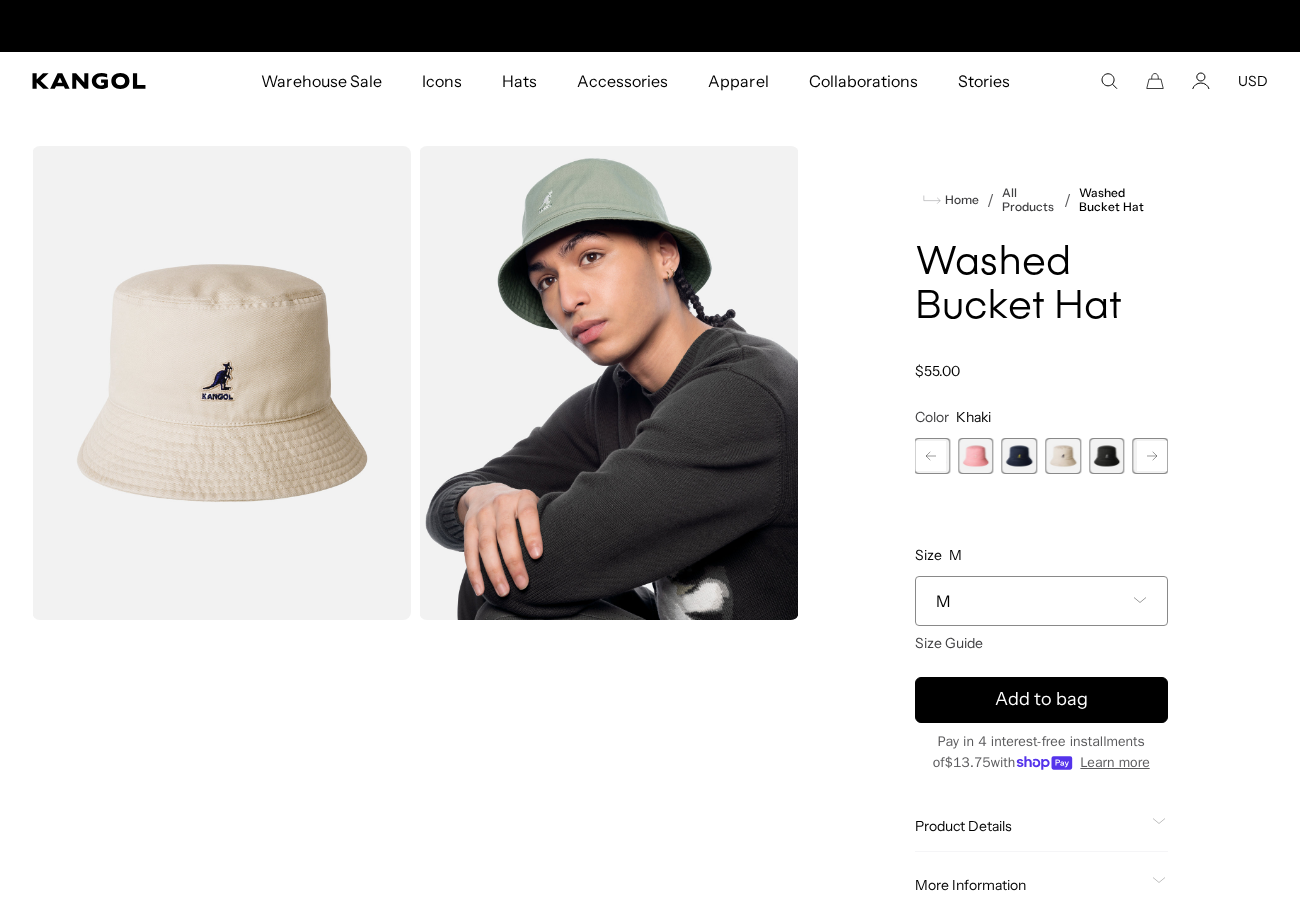 scroll, scrollTop: 0, scrollLeft: 0, axis: both 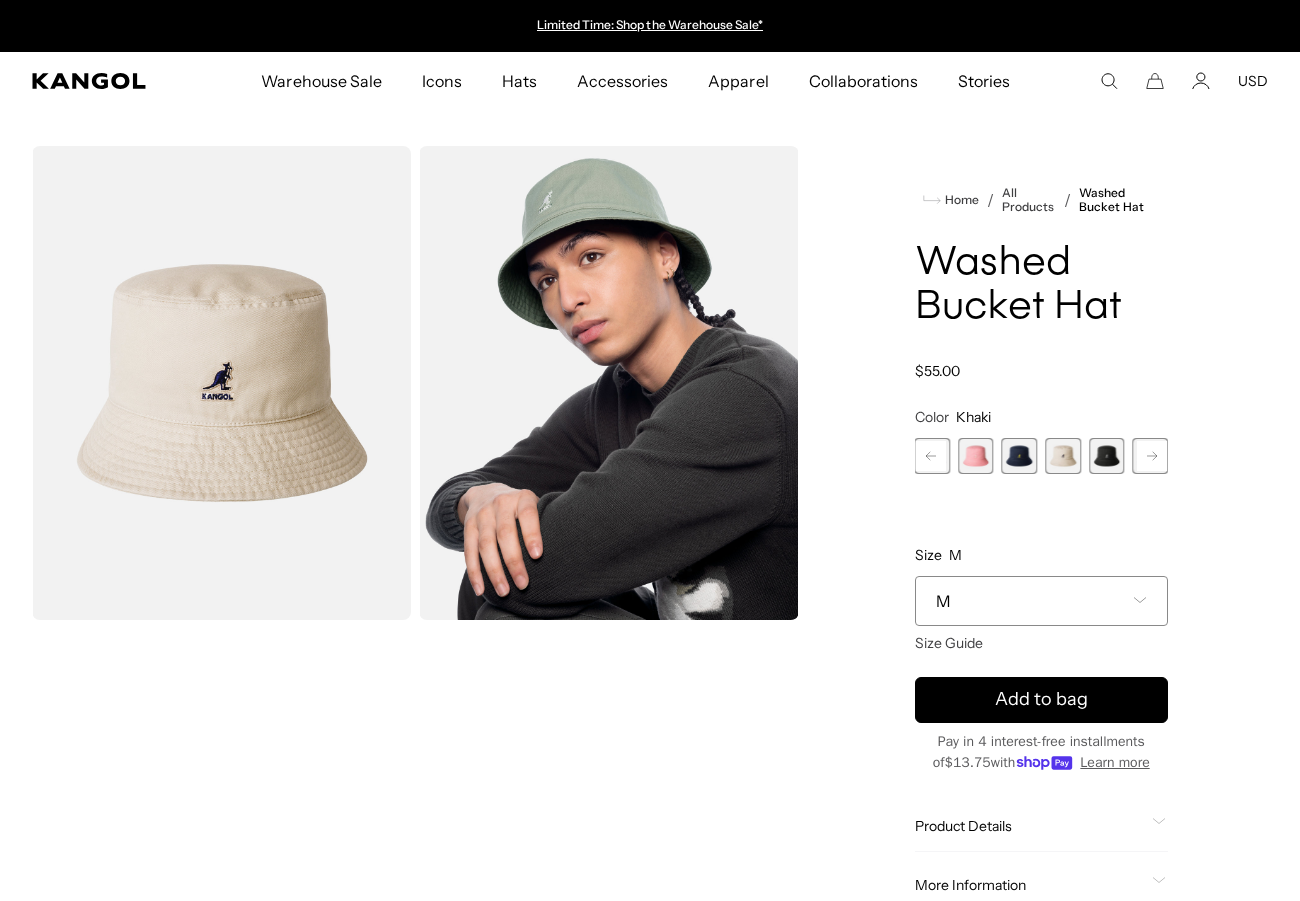 click 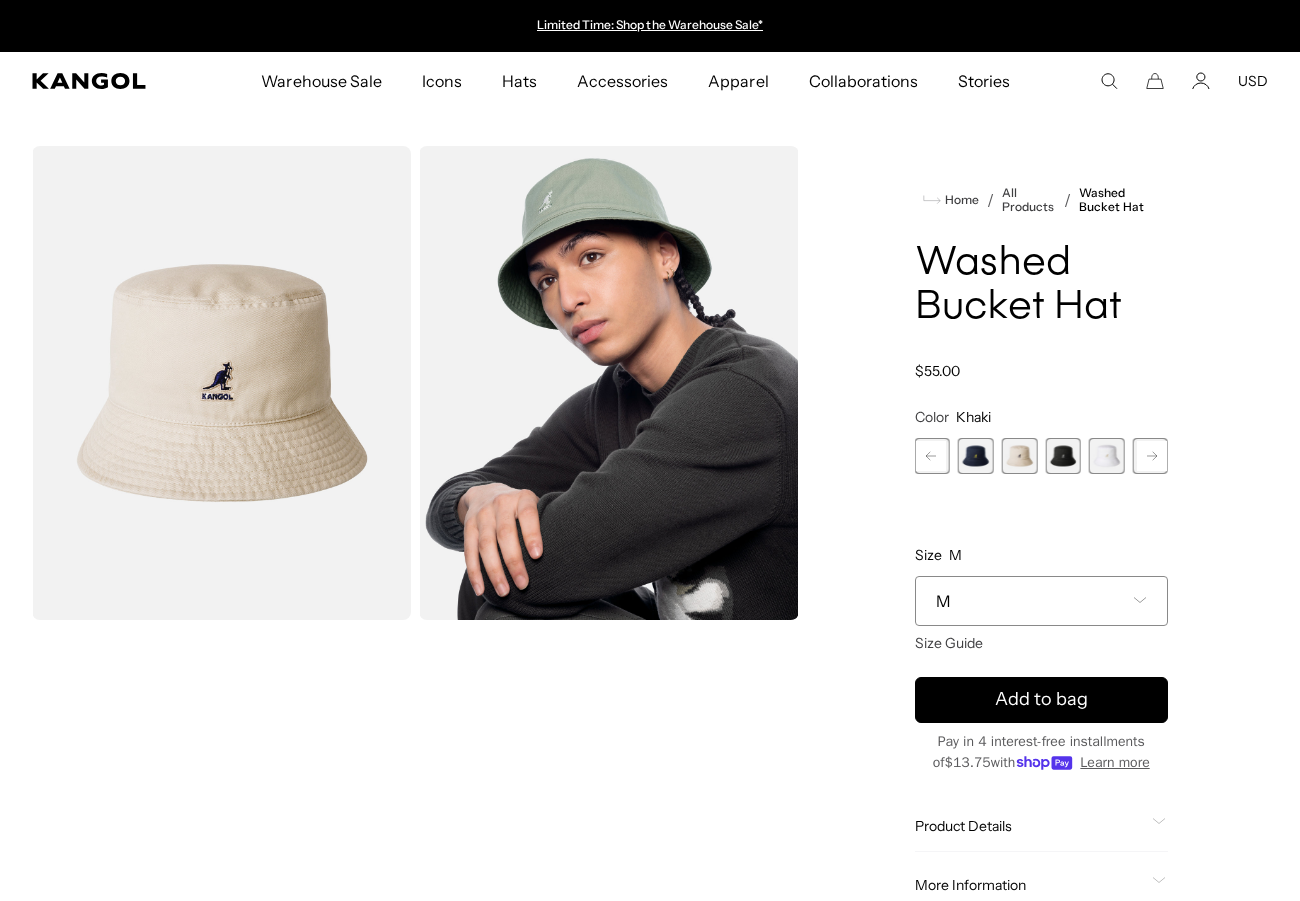 click 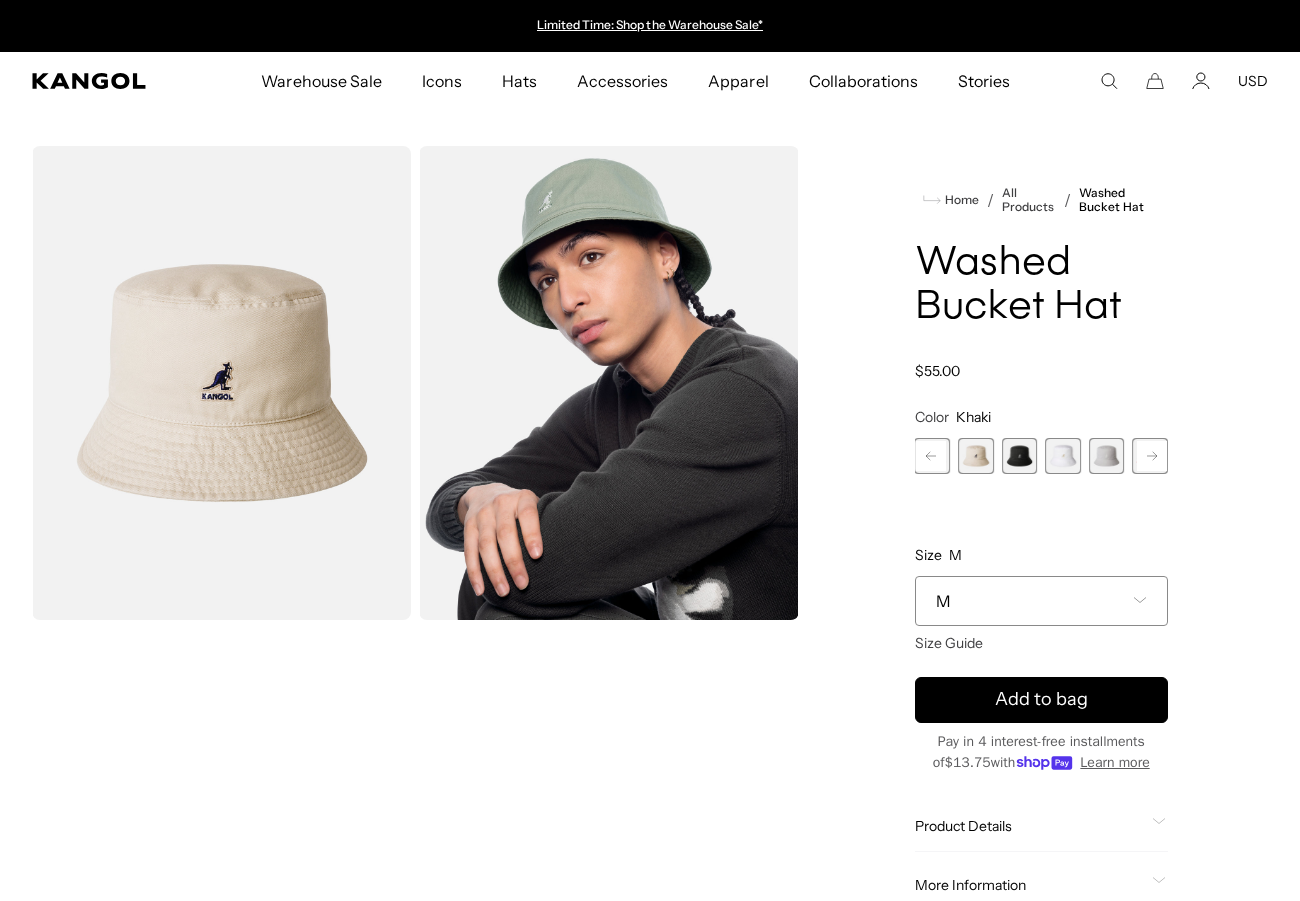 click at bounding box center [1063, 456] 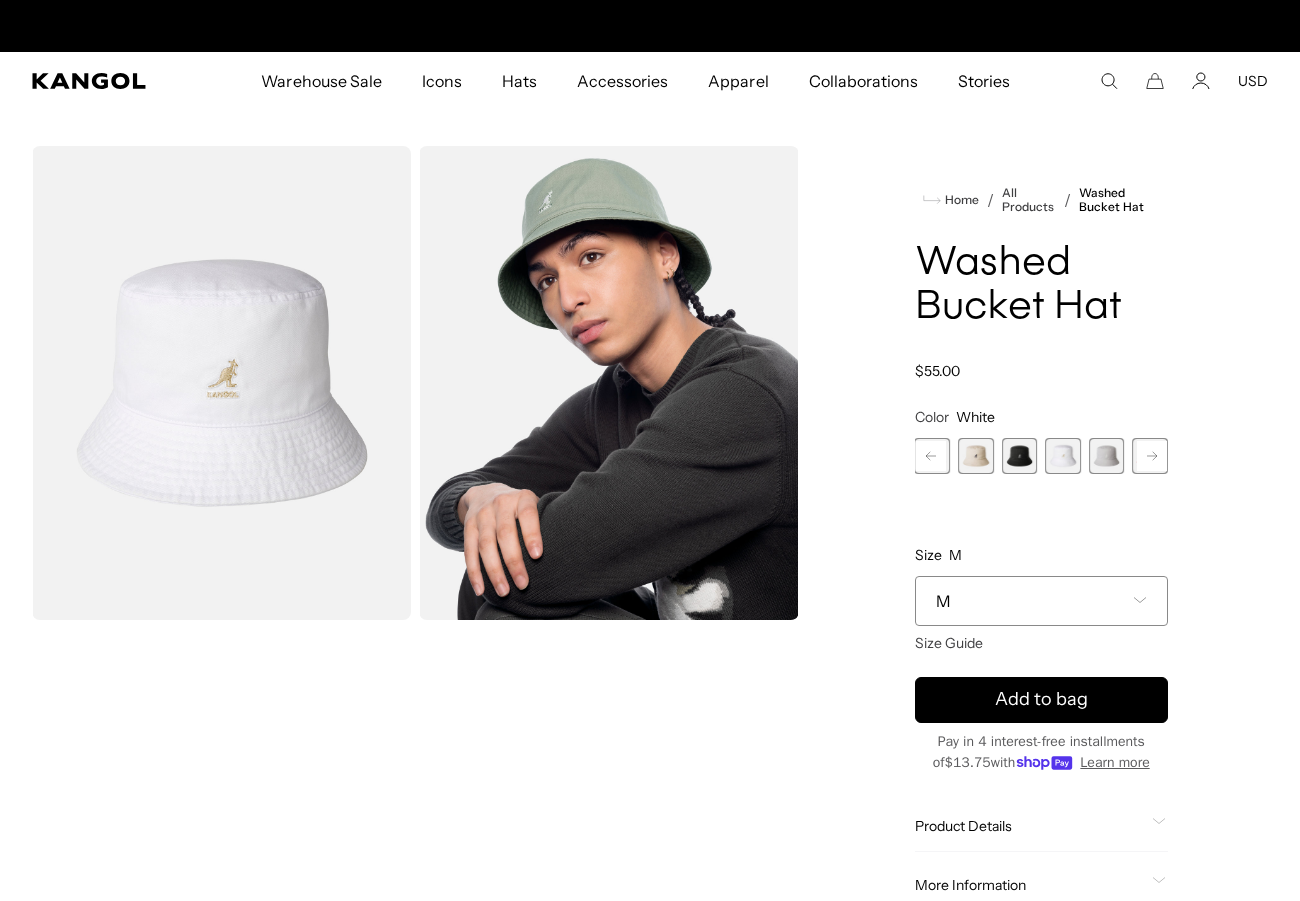 scroll, scrollTop: 0, scrollLeft: 412, axis: horizontal 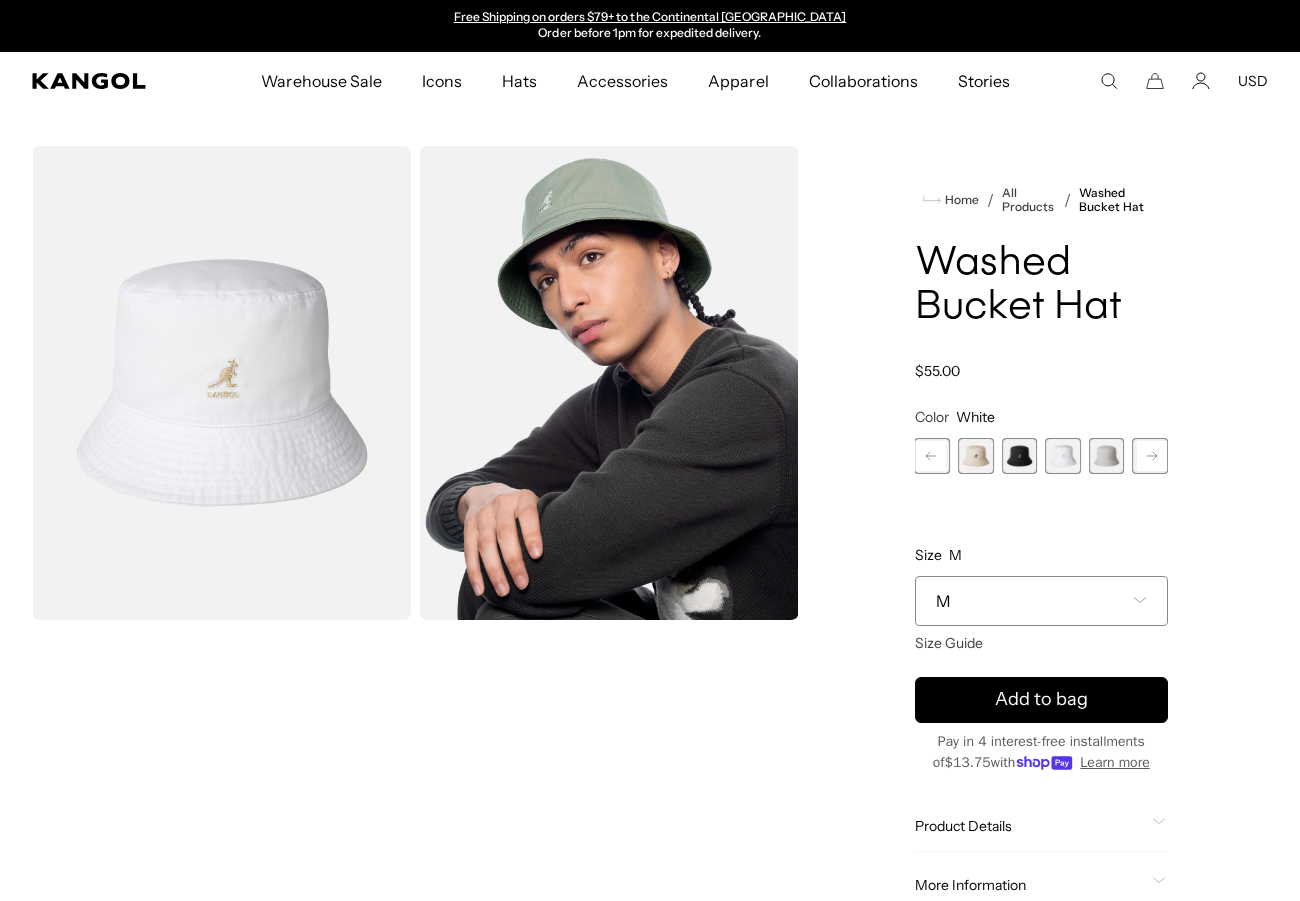 click on "M" at bounding box center [1042, 601] 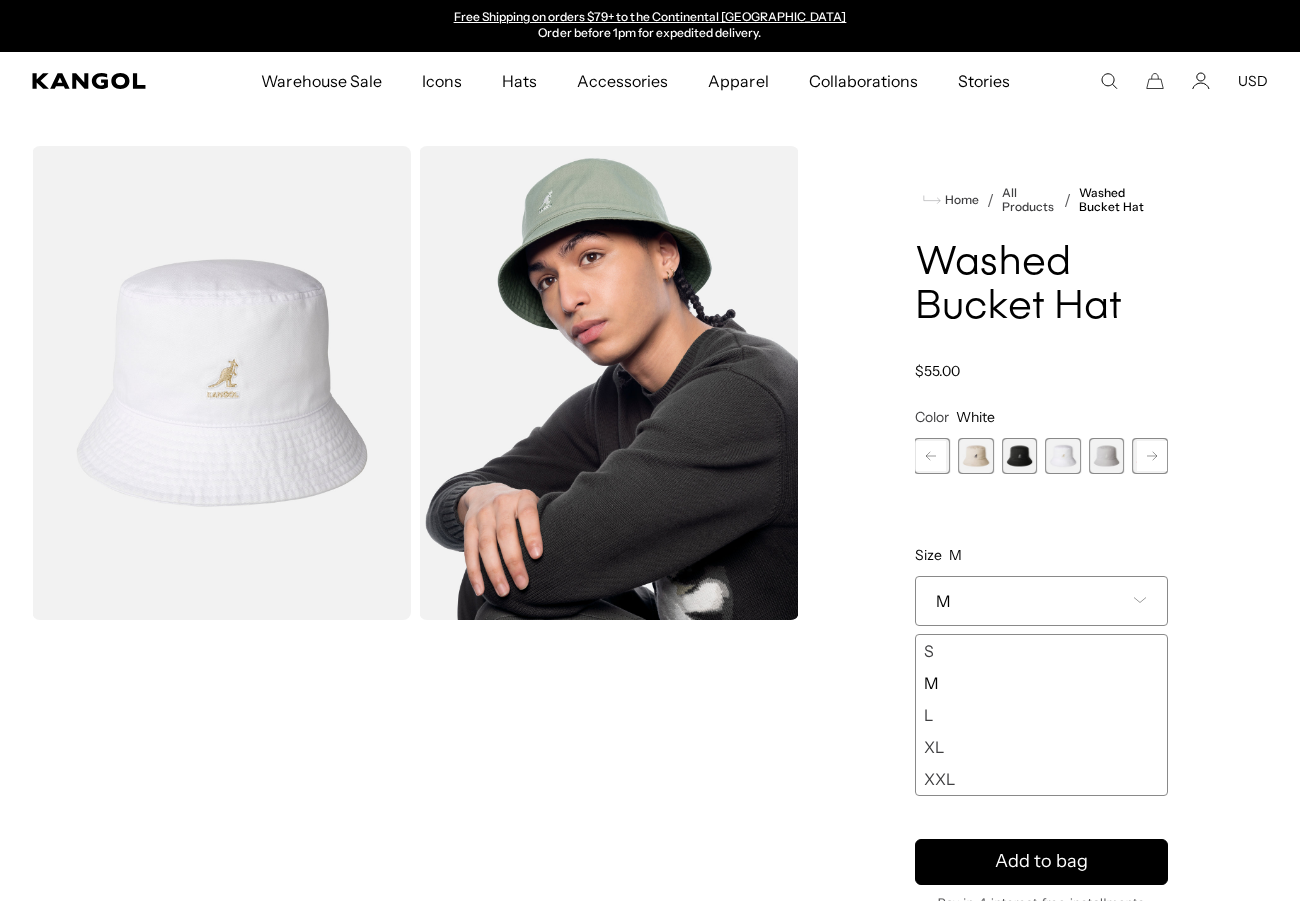 click on "XXL" at bounding box center (1042, 779) 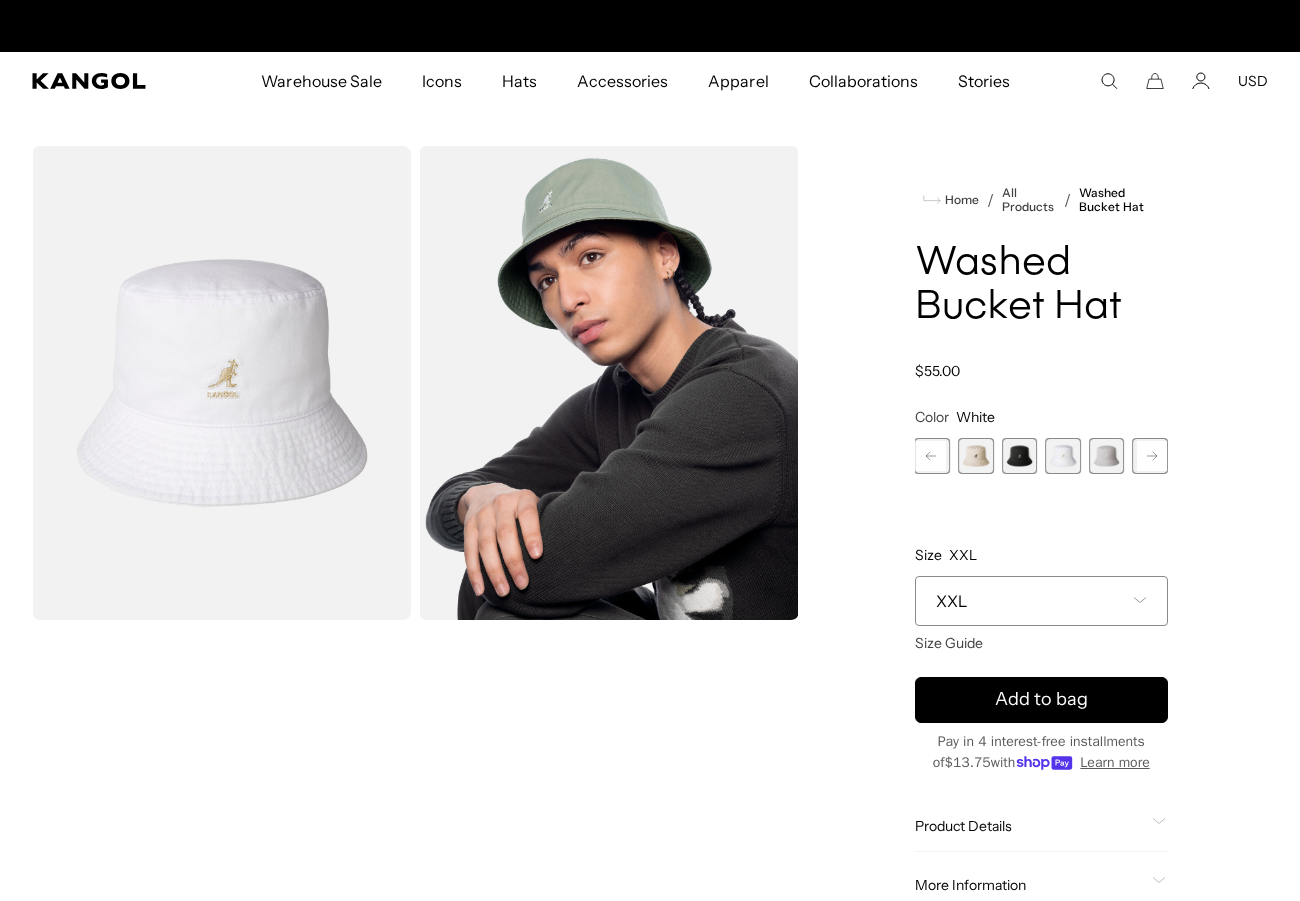 scroll, scrollTop: 0, scrollLeft: 0, axis: both 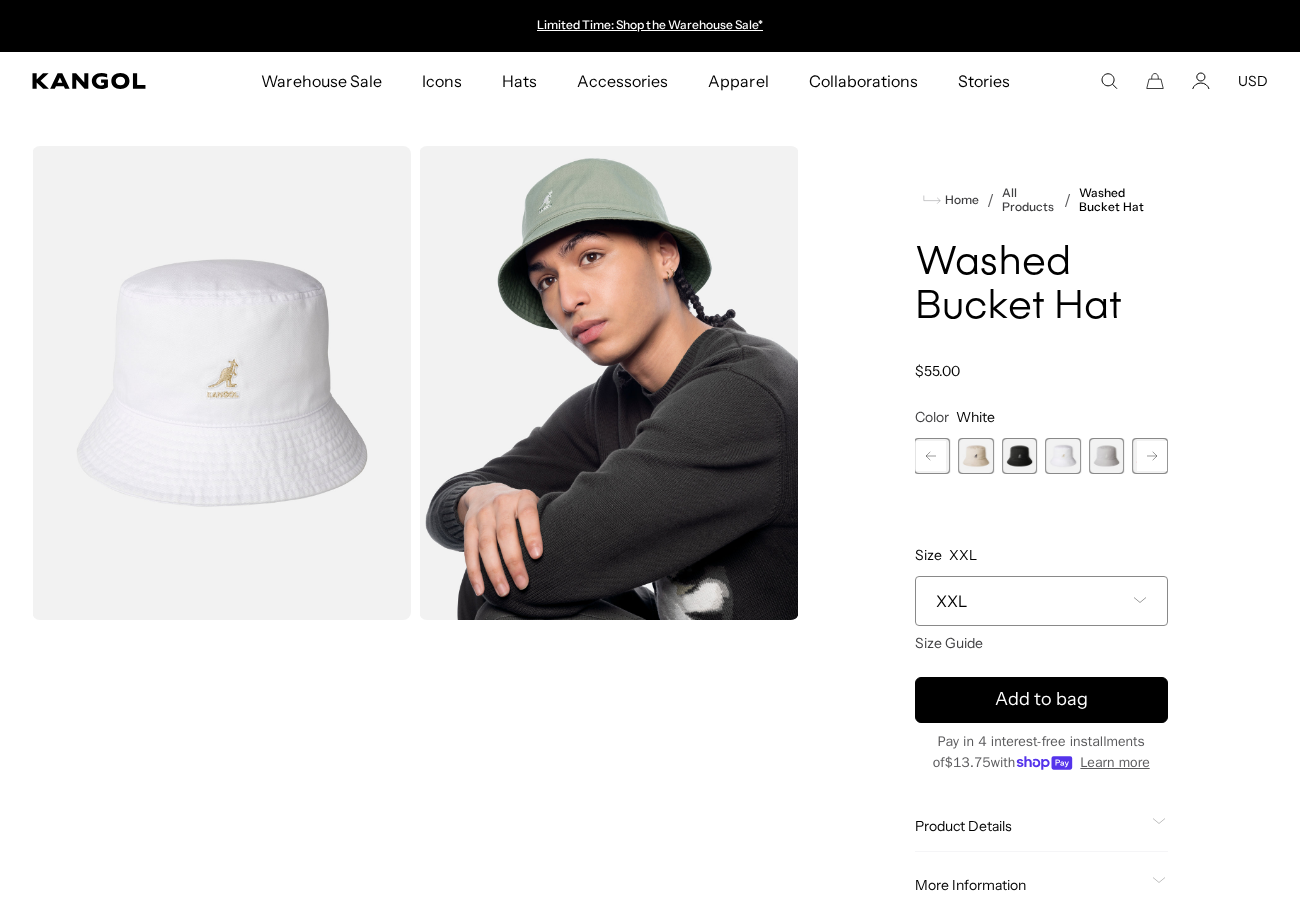 click on "Home
/
All Products
/
Washed Bucket Hat
Washed Bucket Hat
Regular price
$55.00
Regular price
Sale price
$55.00
Color
White
Previous
Next
AQUATIC
Variant sold out or unavailable
SAGE GREEN
Variant sold out or unavailable" at bounding box center (1042, 578) 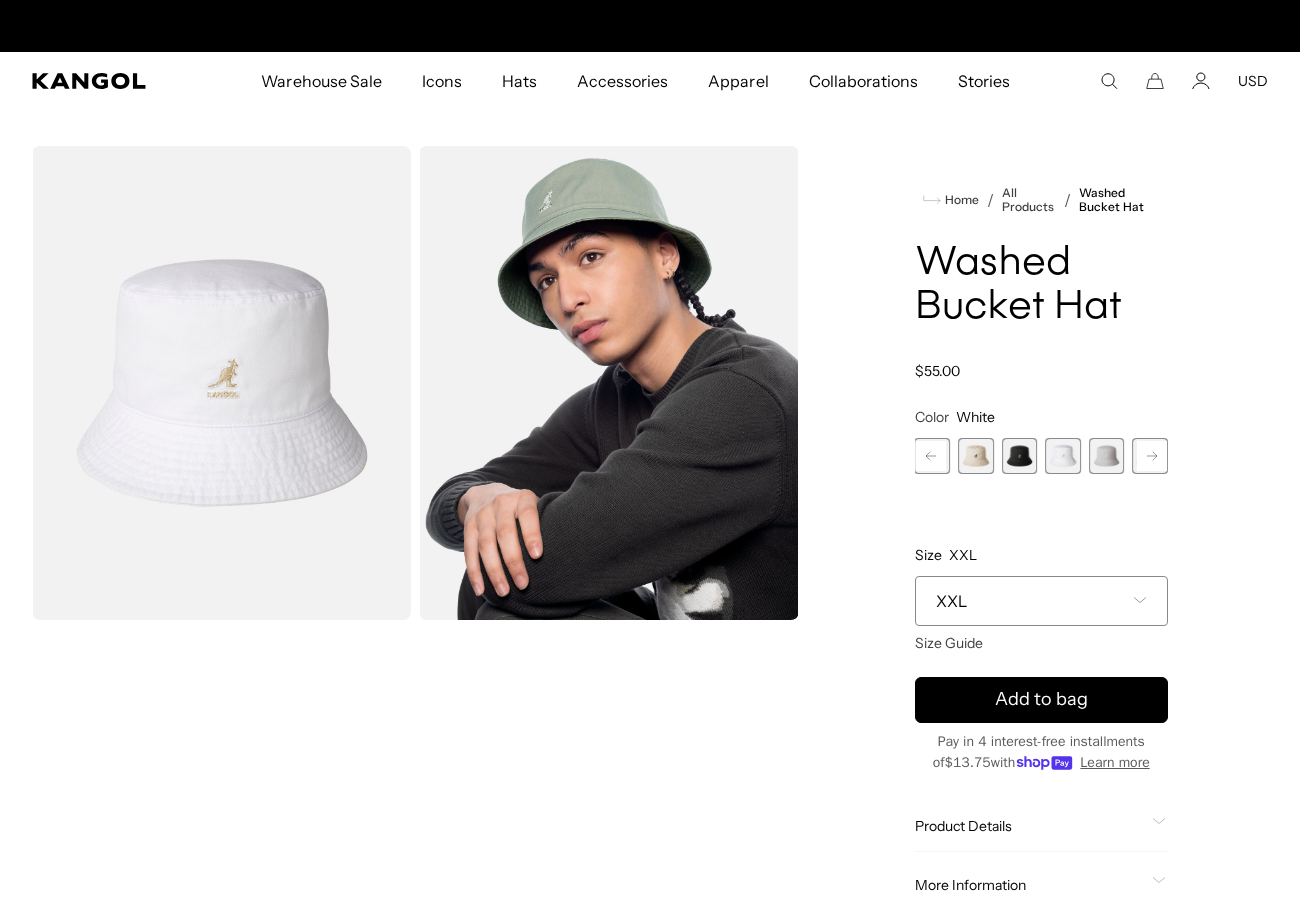 scroll, scrollTop: 0, scrollLeft: 412, axis: horizontal 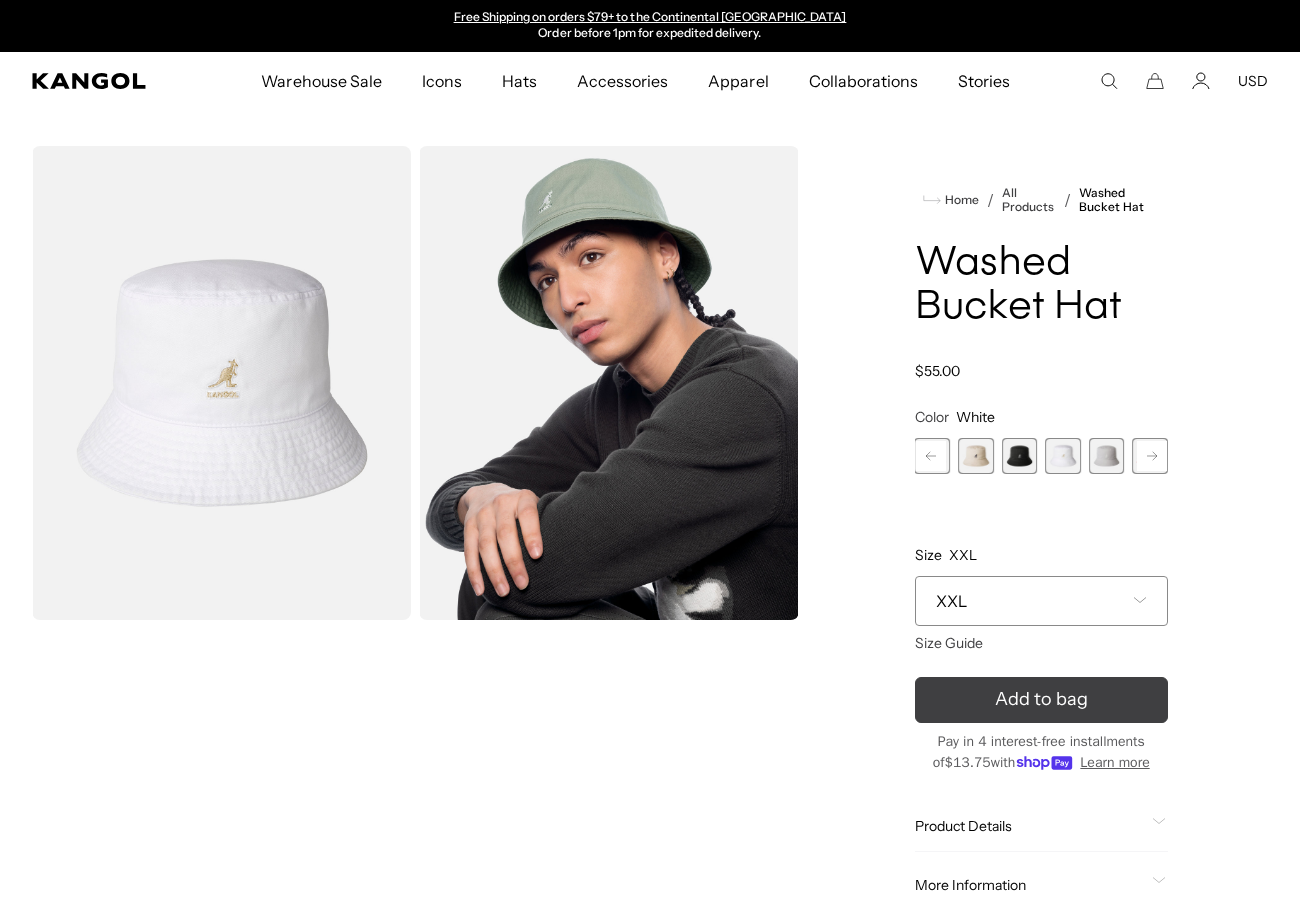 click 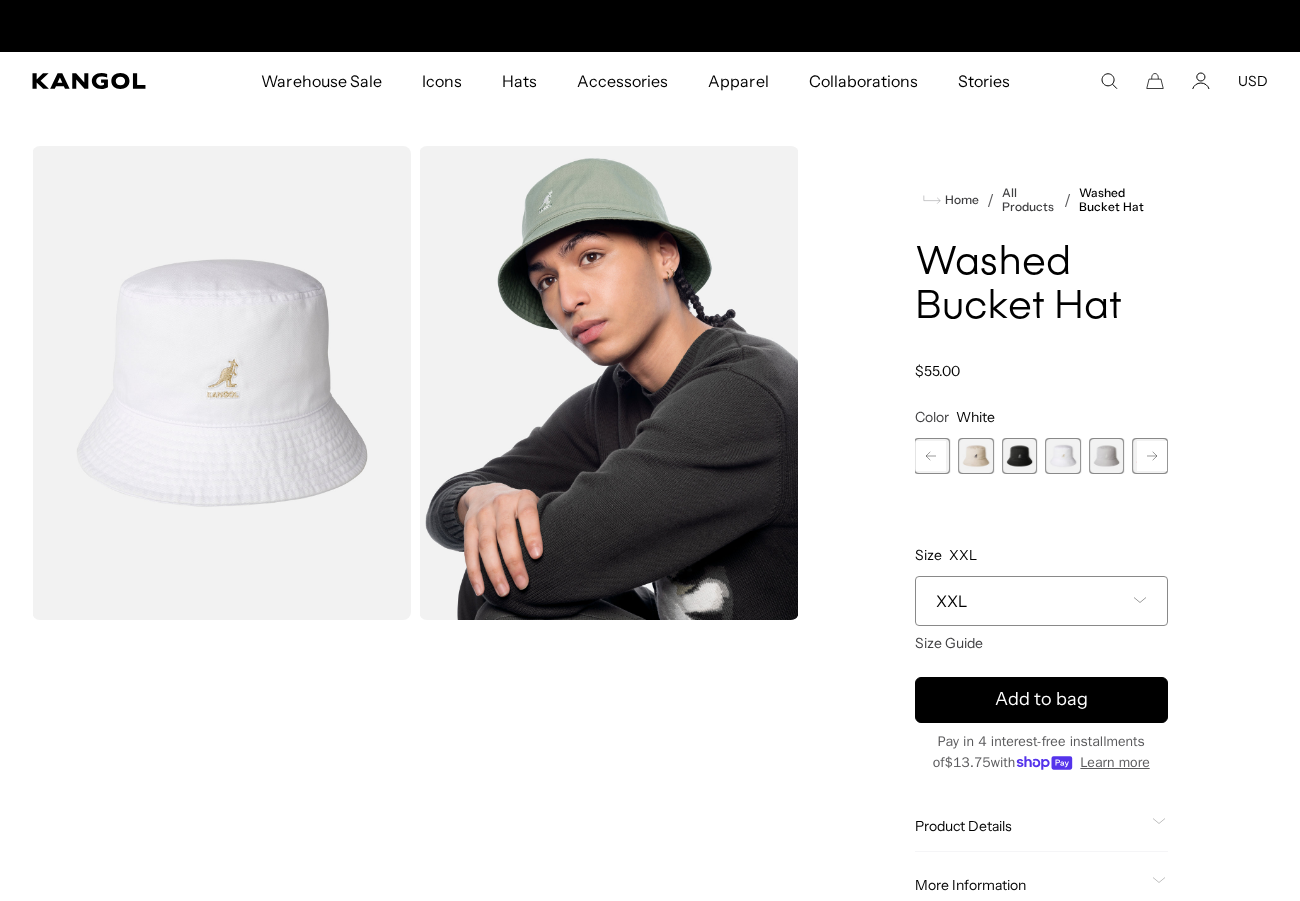 scroll, scrollTop: 0, scrollLeft: 0, axis: both 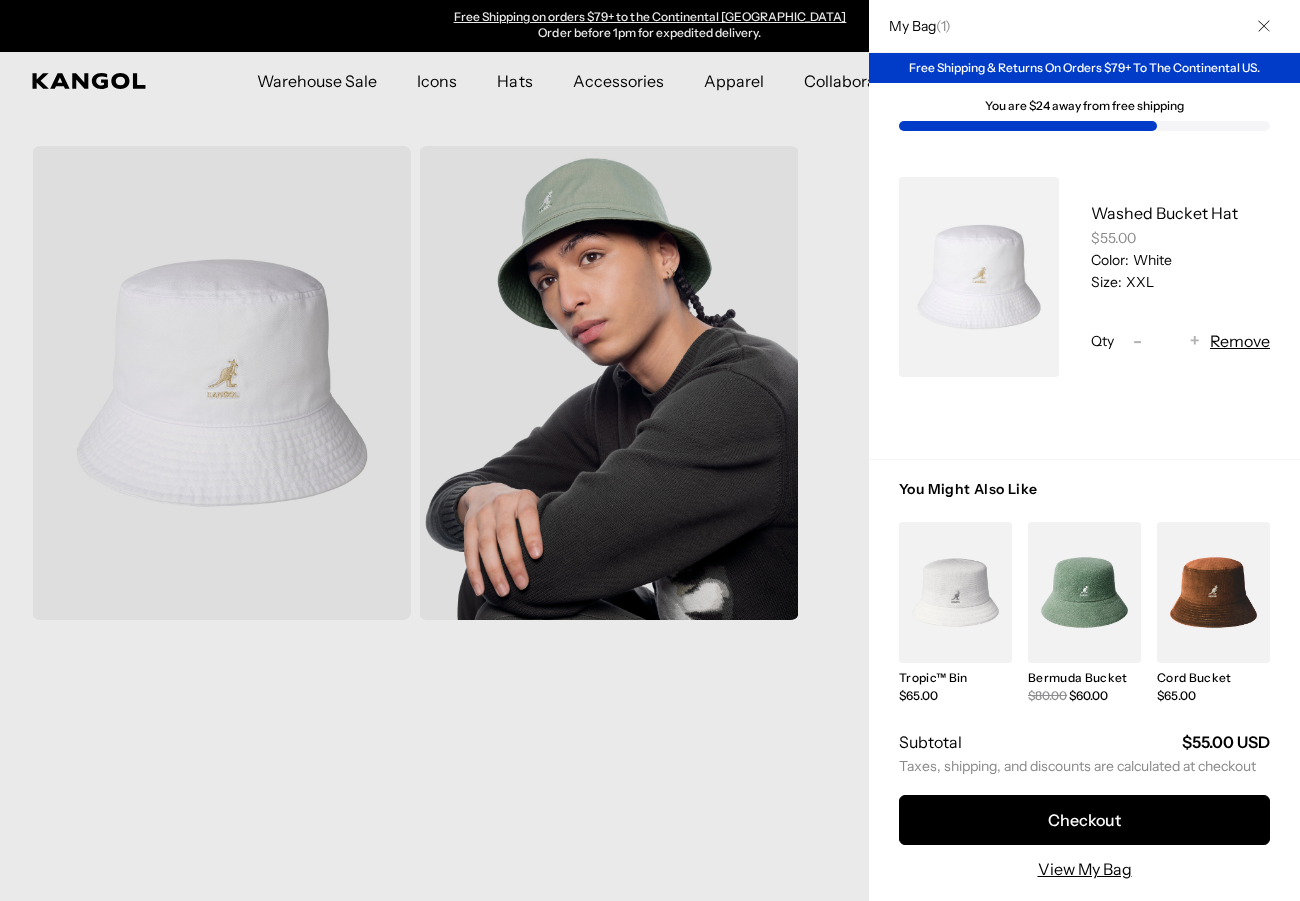 click at bounding box center [1264, 26] 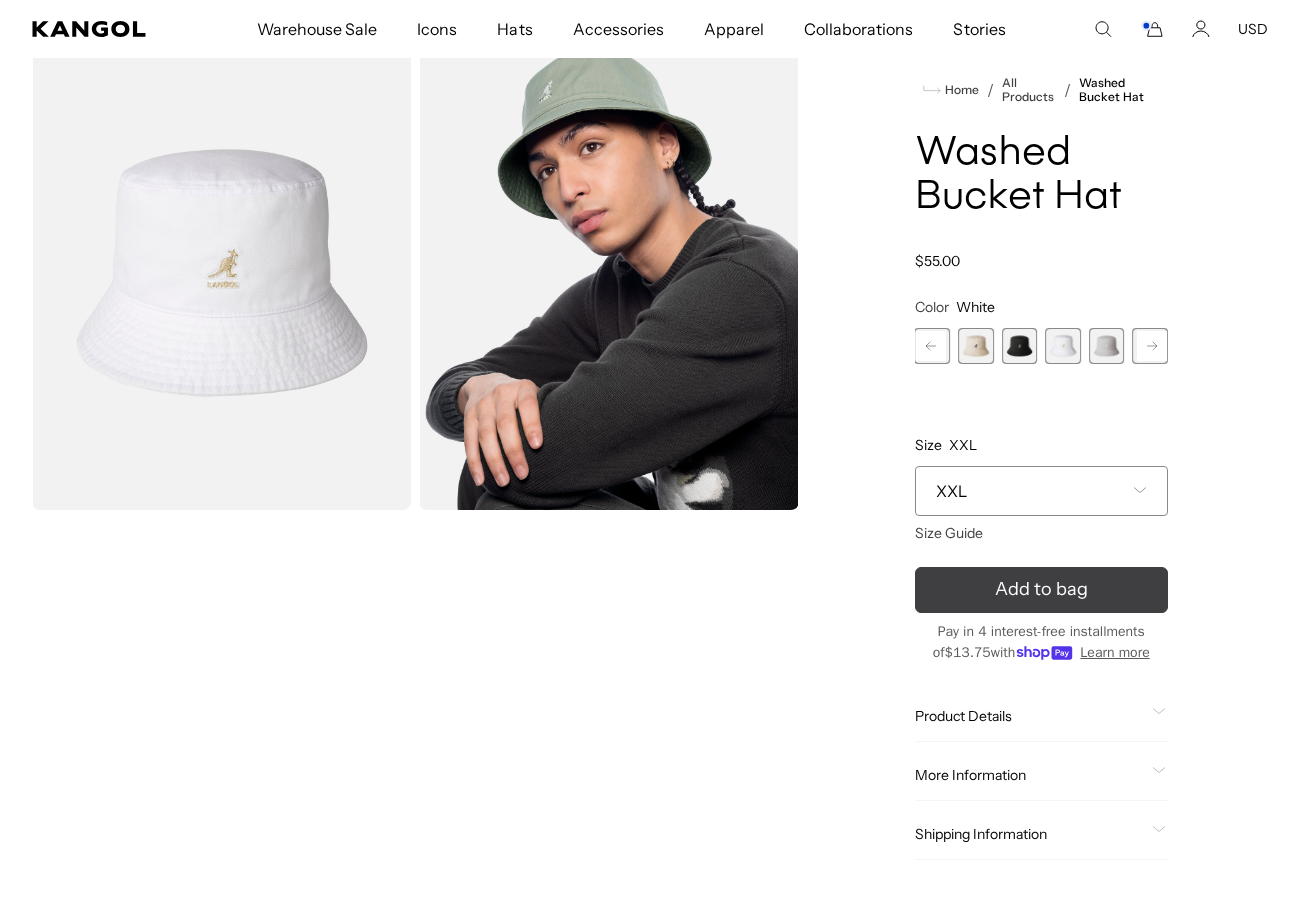 scroll, scrollTop: 0, scrollLeft: 412, axis: horizontal 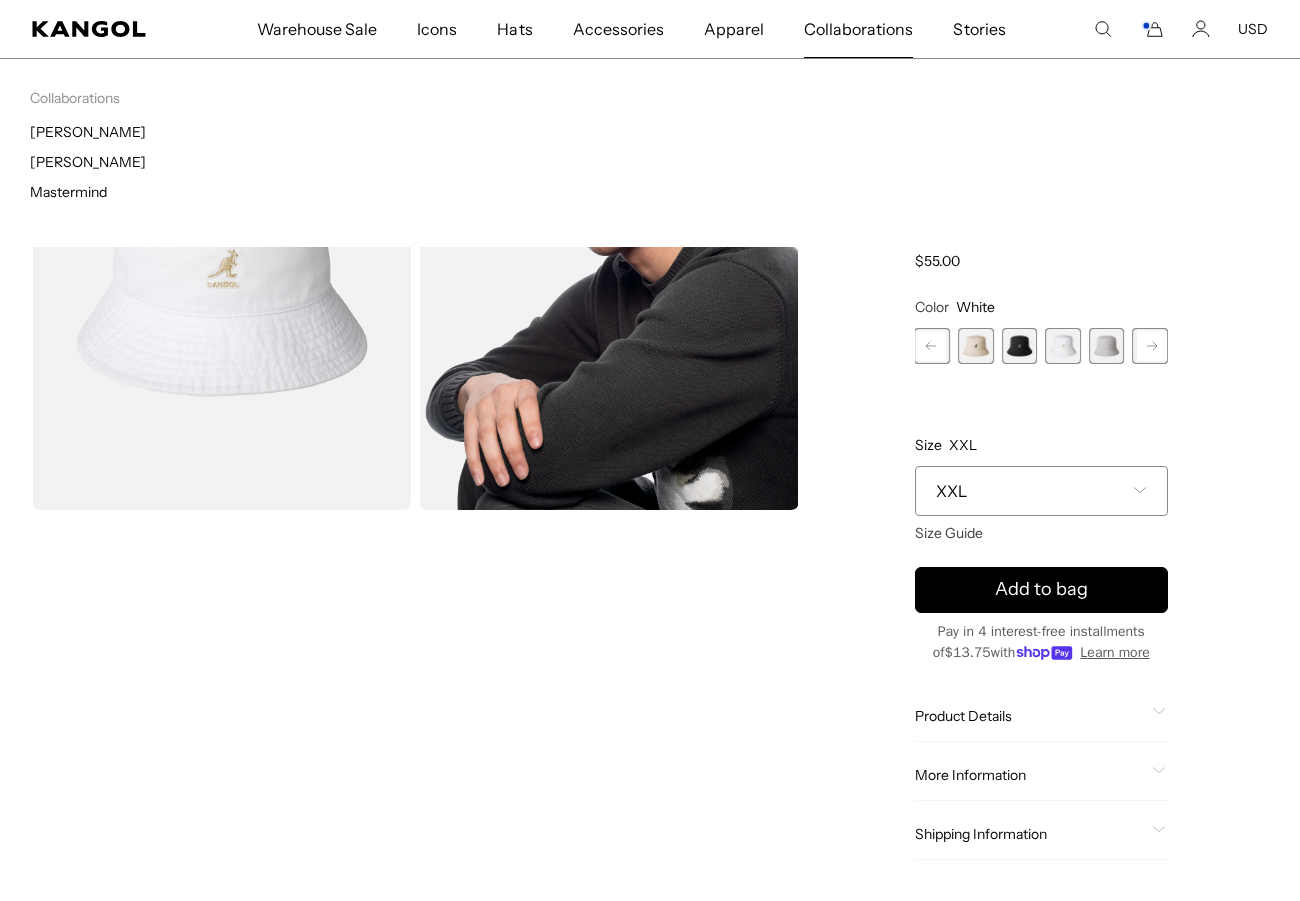 click on "Collaborations" at bounding box center [858, 29] 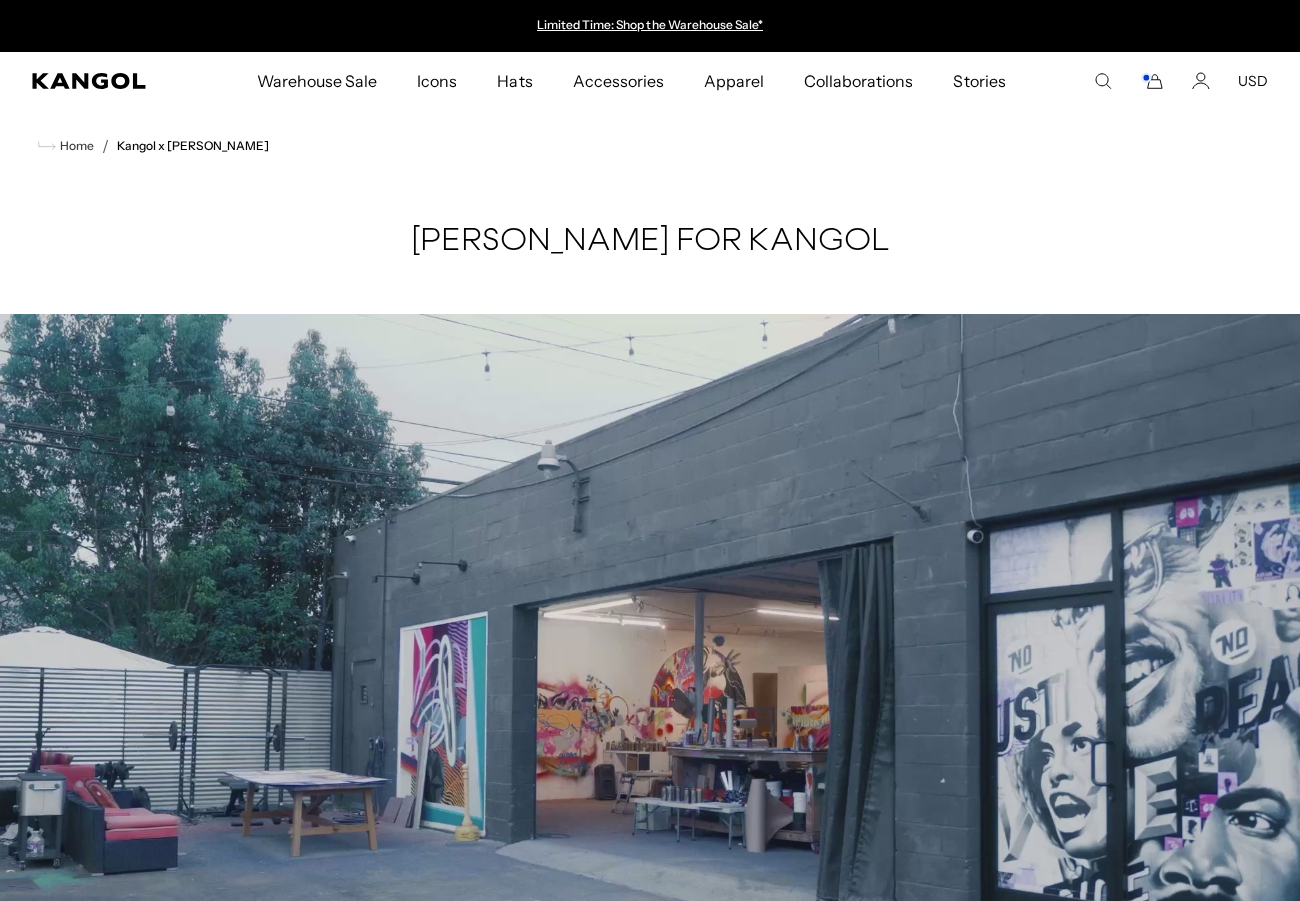 scroll, scrollTop: 0, scrollLeft: 0, axis: both 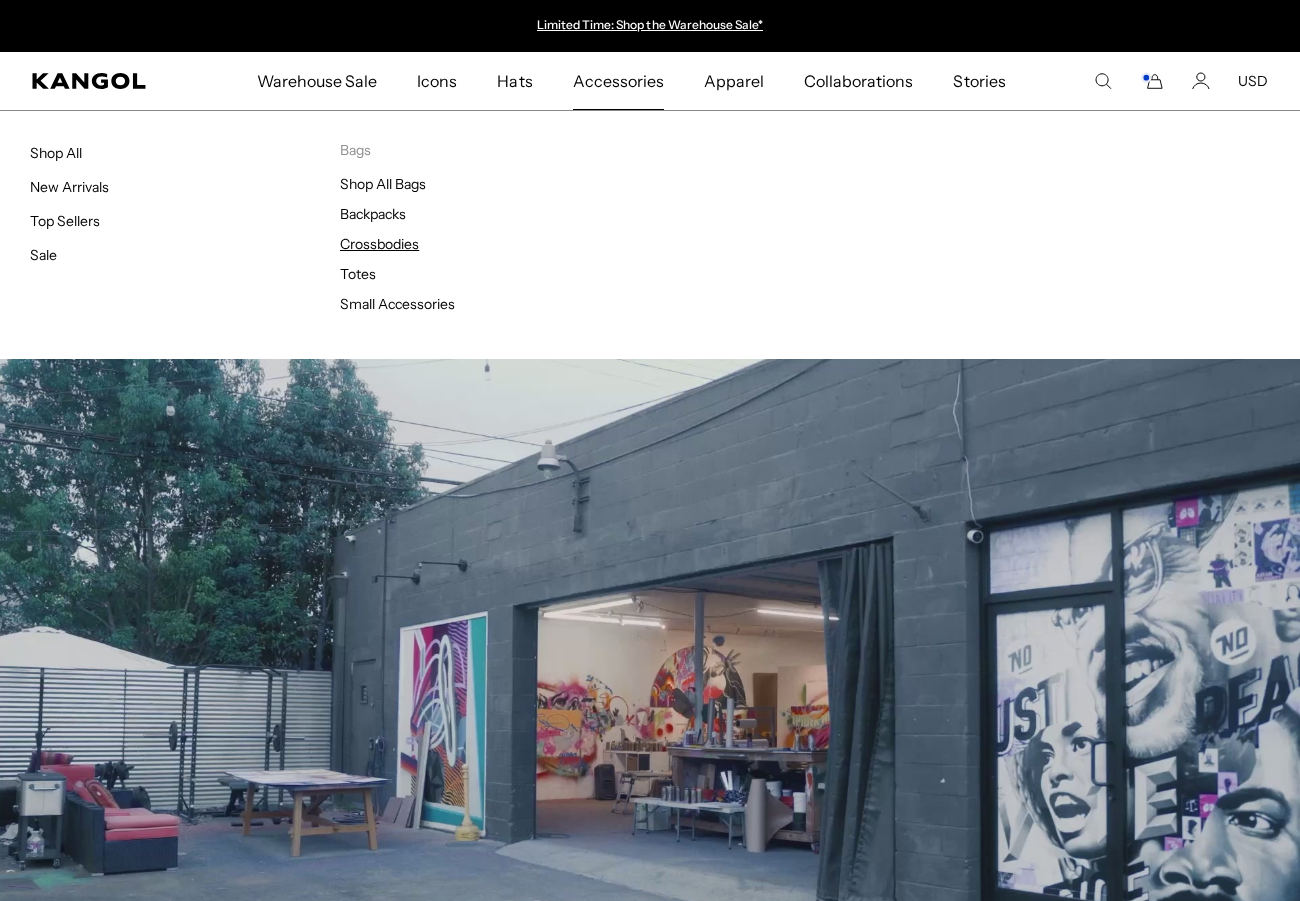 click on "Crossbodies" at bounding box center [379, 244] 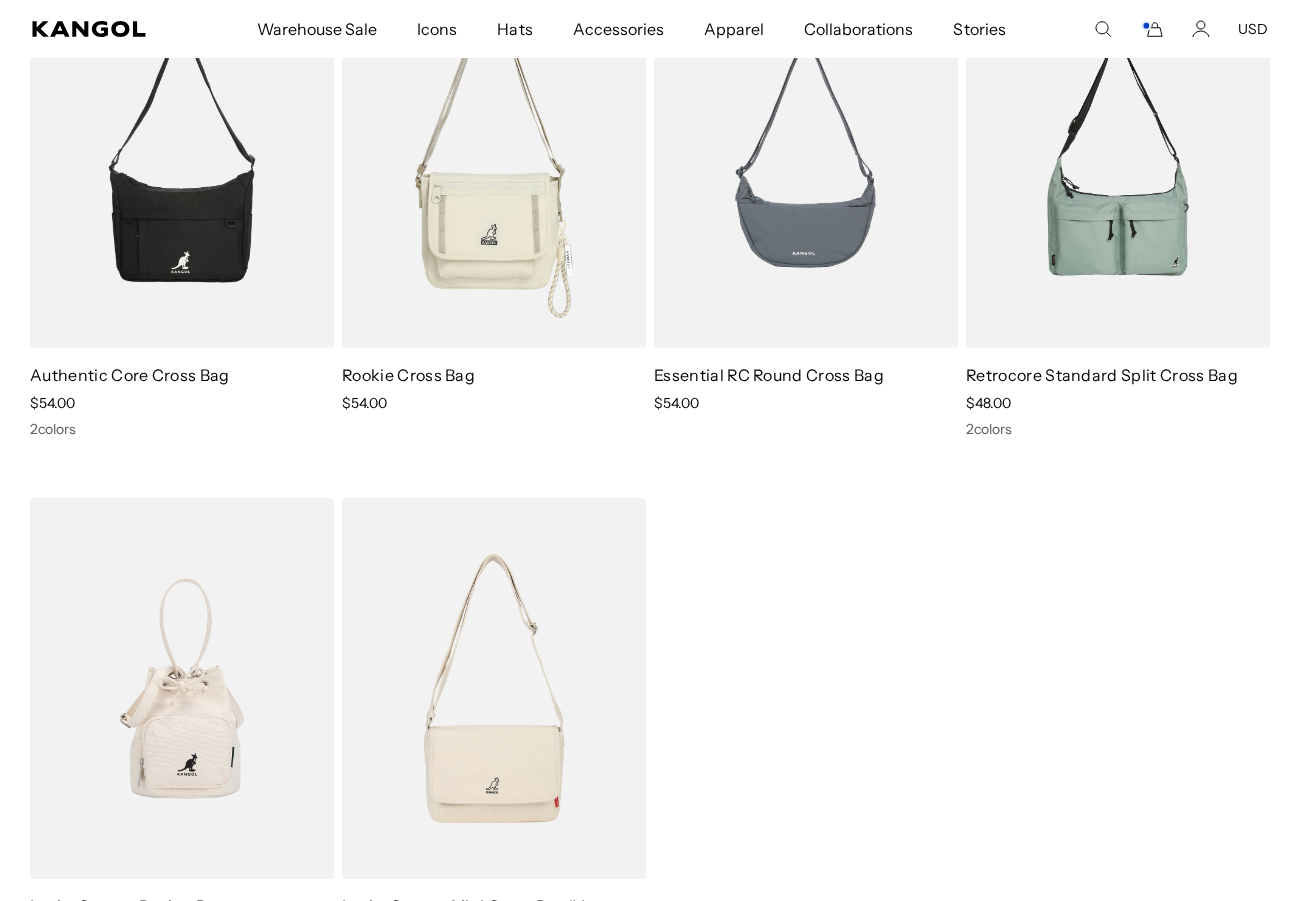 scroll, scrollTop: 279, scrollLeft: 0, axis: vertical 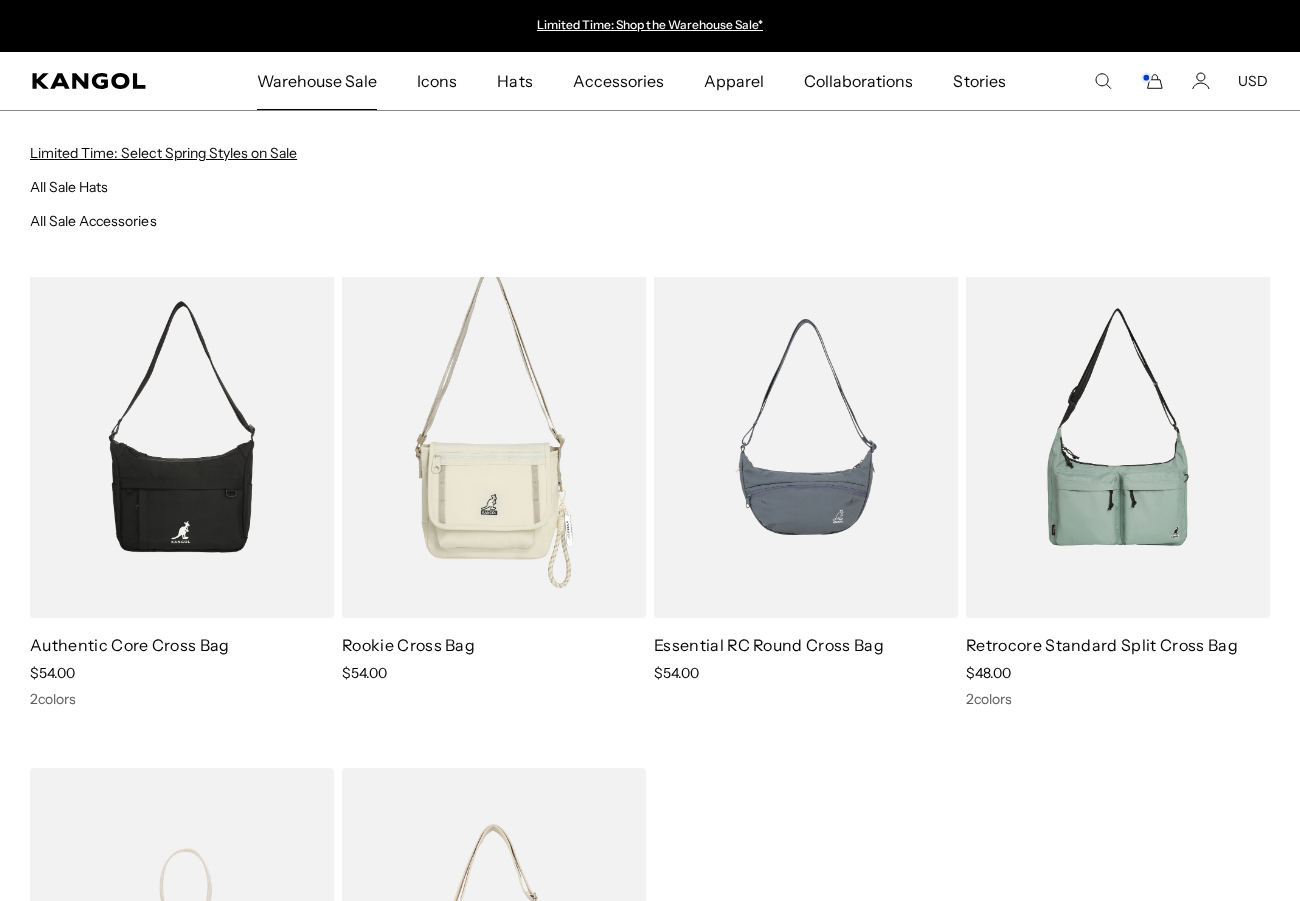 click on "Limited Time: Select Spring Styles on Sale" at bounding box center (163, 153) 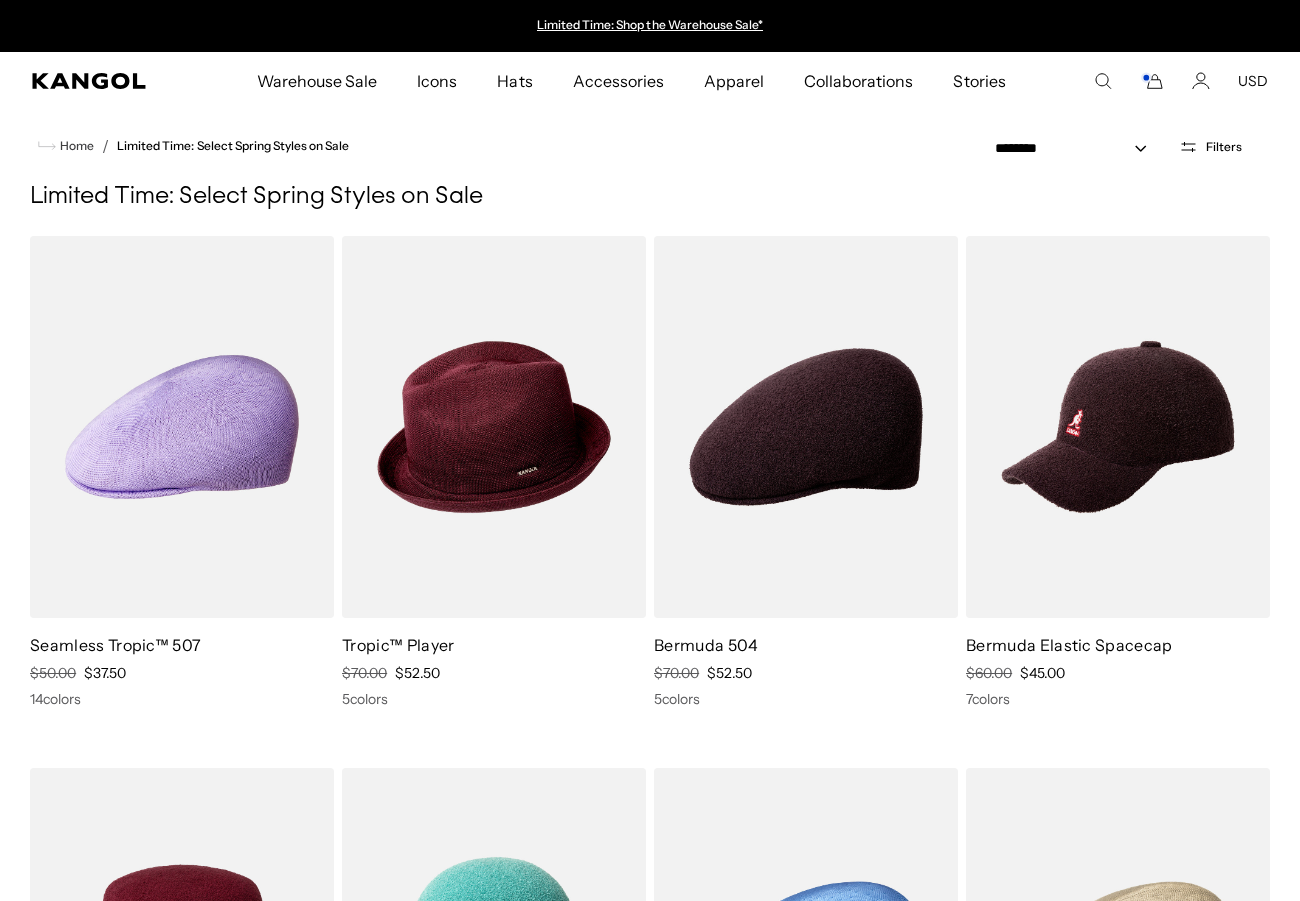 scroll, scrollTop: 0, scrollLeft: 0, axis: both 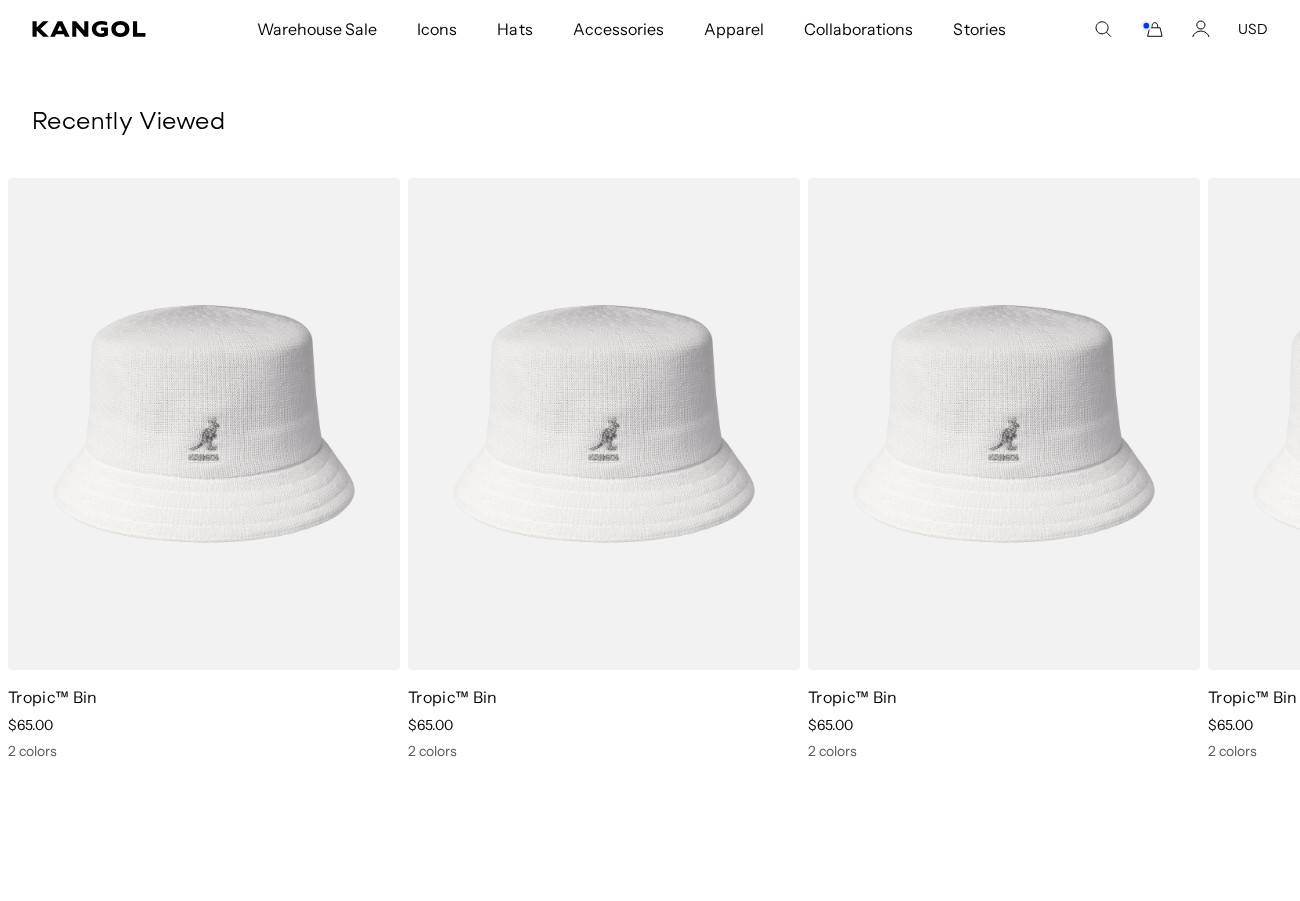 click 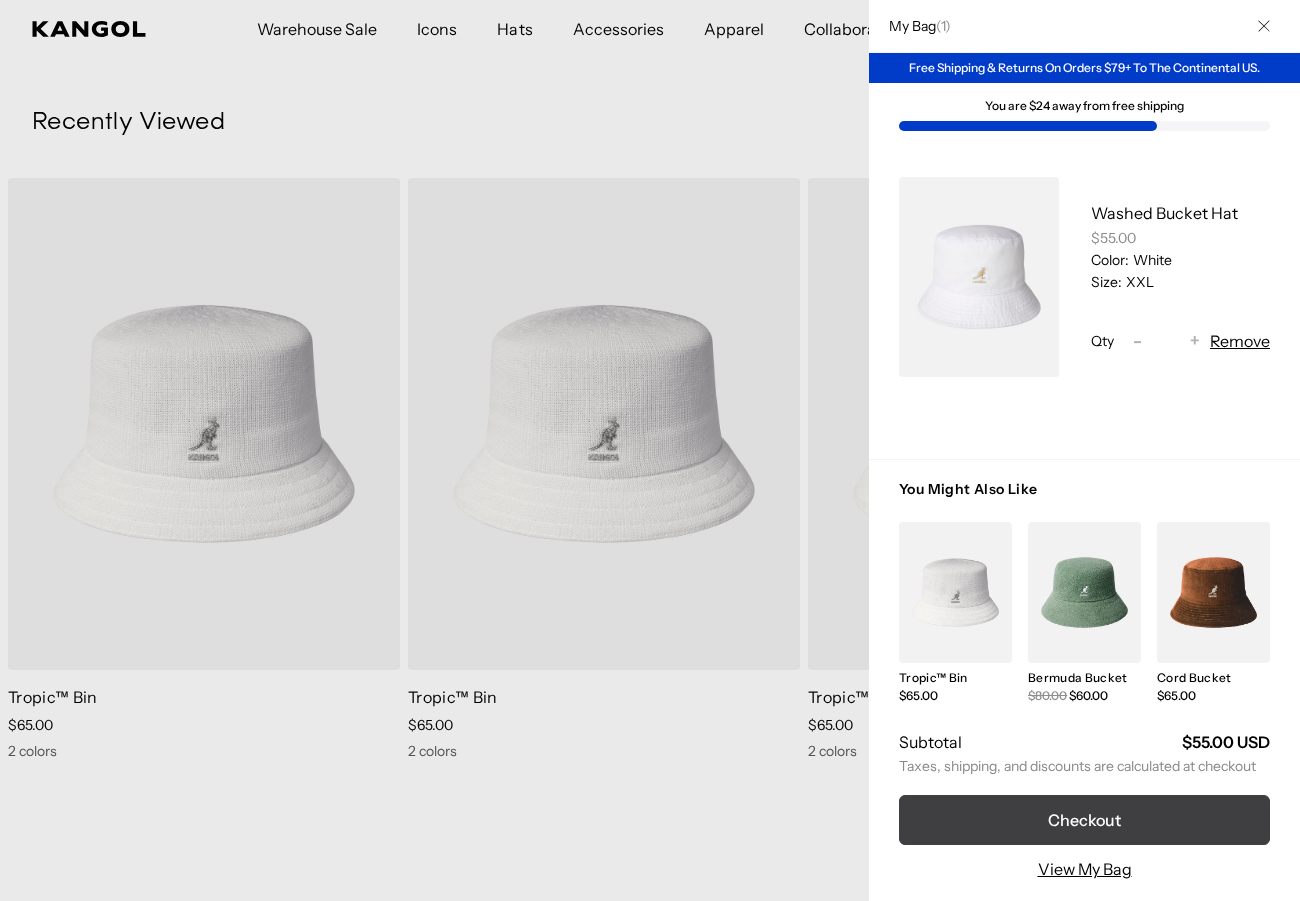 click on "Checkout" at bounding box center [1084, 820] 